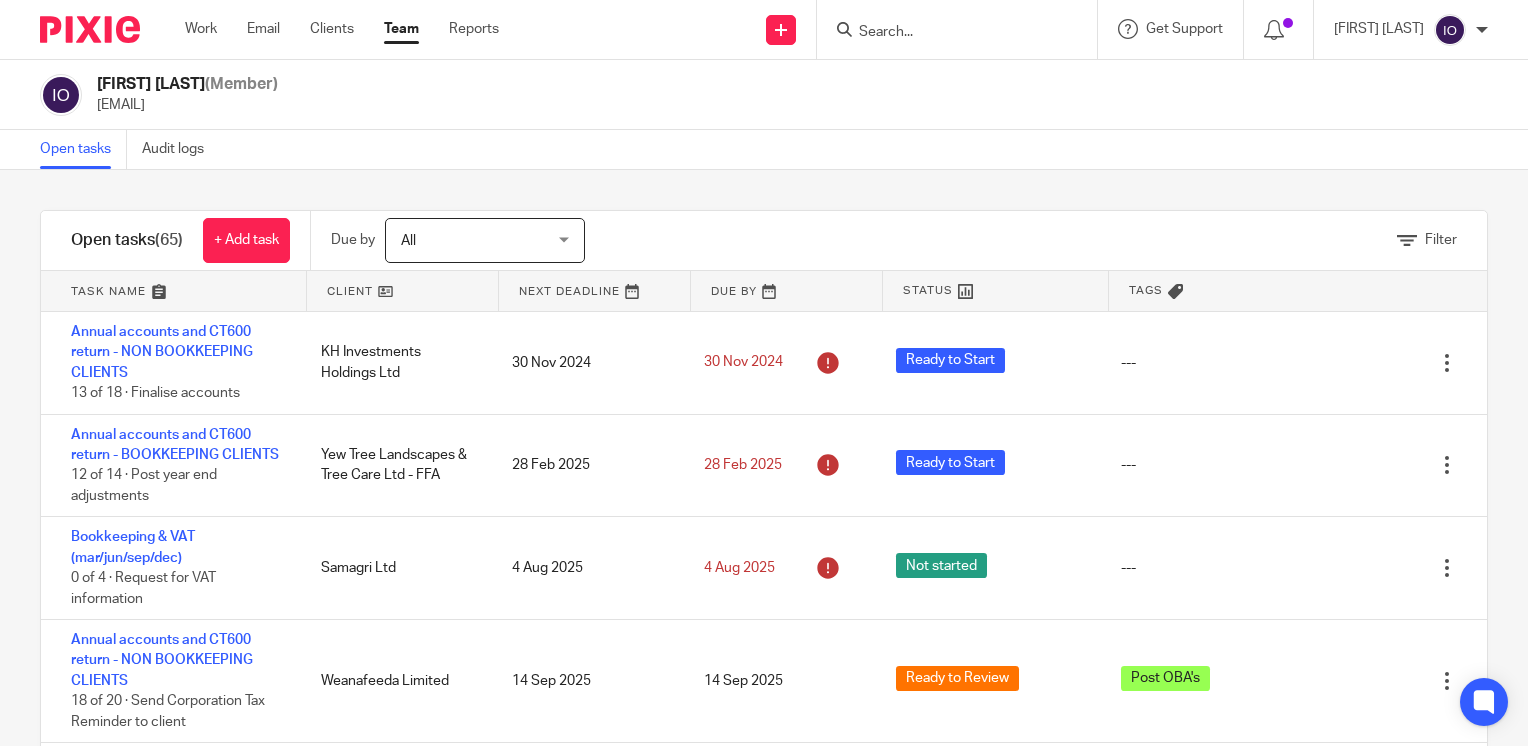 scroll, scrollTop: 0, scrollLeft: 0, axis: both 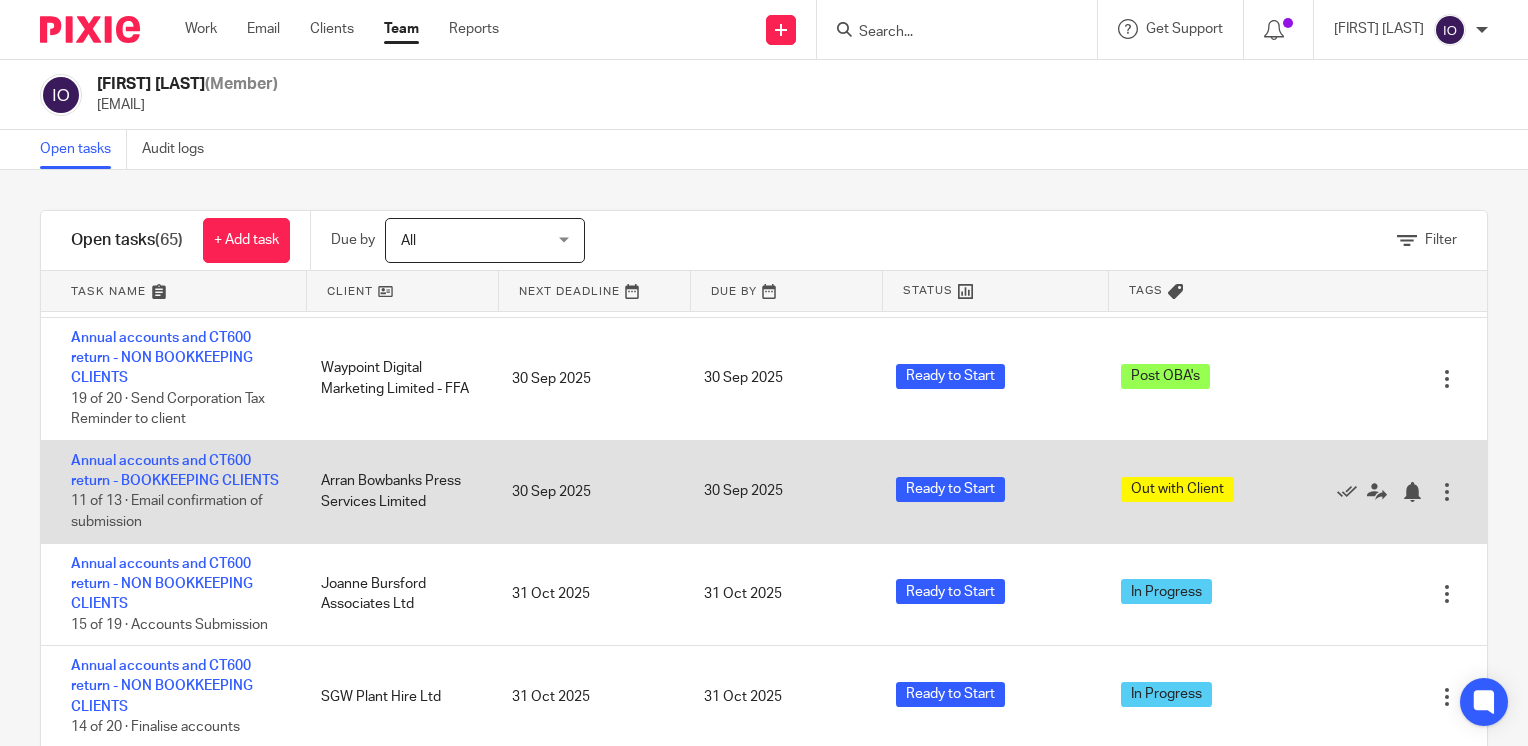click on "Annual accounts and CT600 return - BOOKKEEPING CLIENTS
11
of
13 ·
Email confirmation of submission" at bounding box center [171, 492] 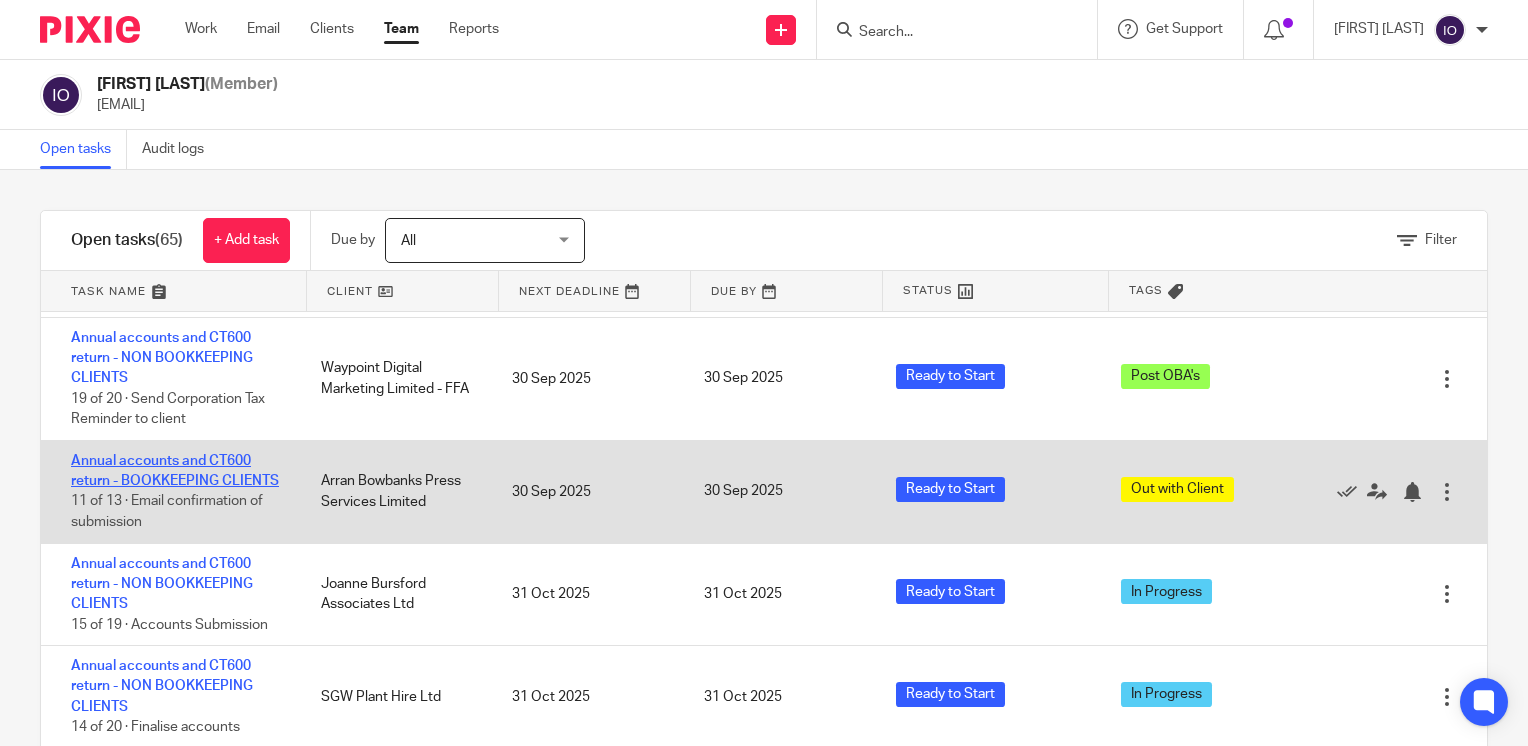 click on "Annual accounts and CT600 return - BOOKKEEPING CLIENTS" at bounding box center (175, 471) 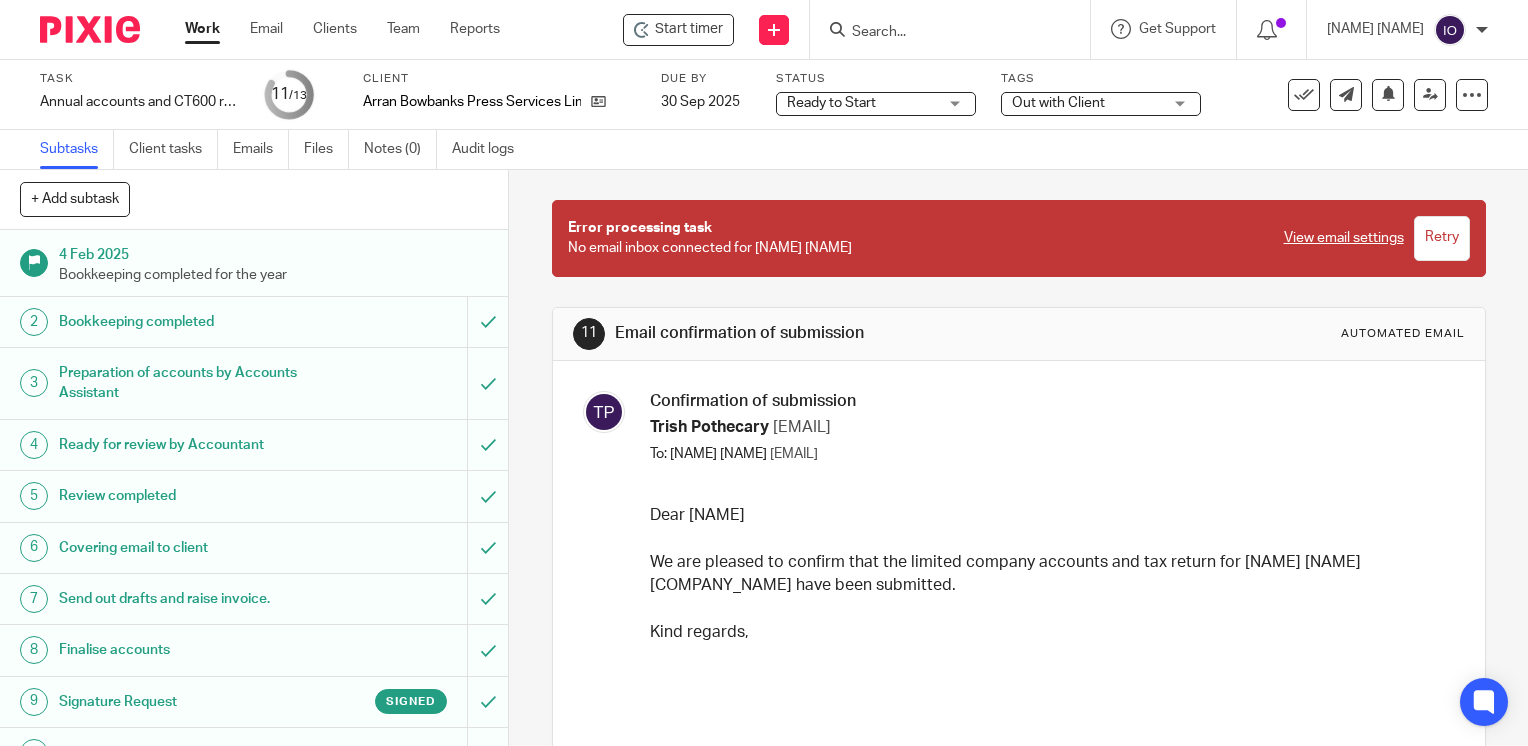 scroll, scrollTop: 0, scrollLeft: 0, axis: both 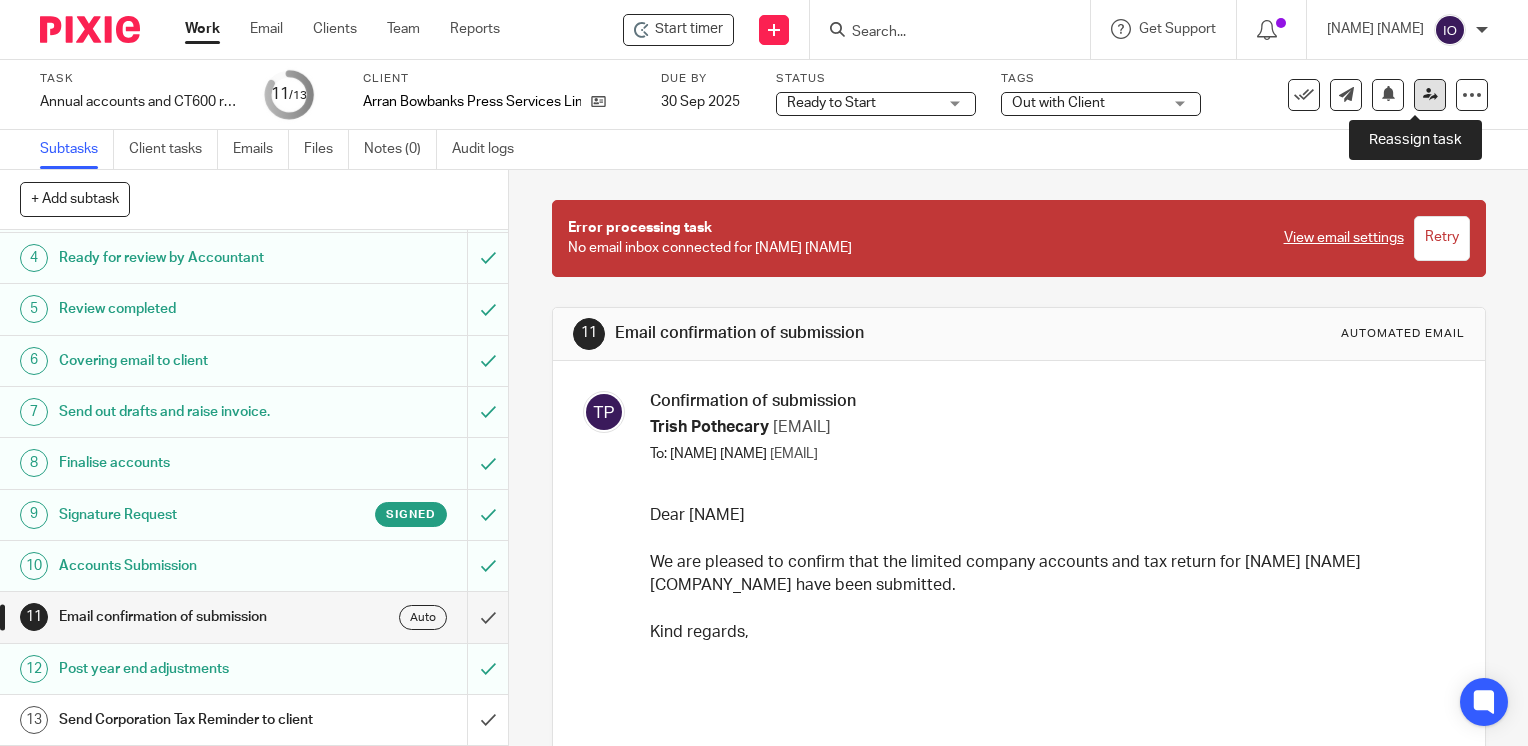 click at bounding box center (1430, 94) 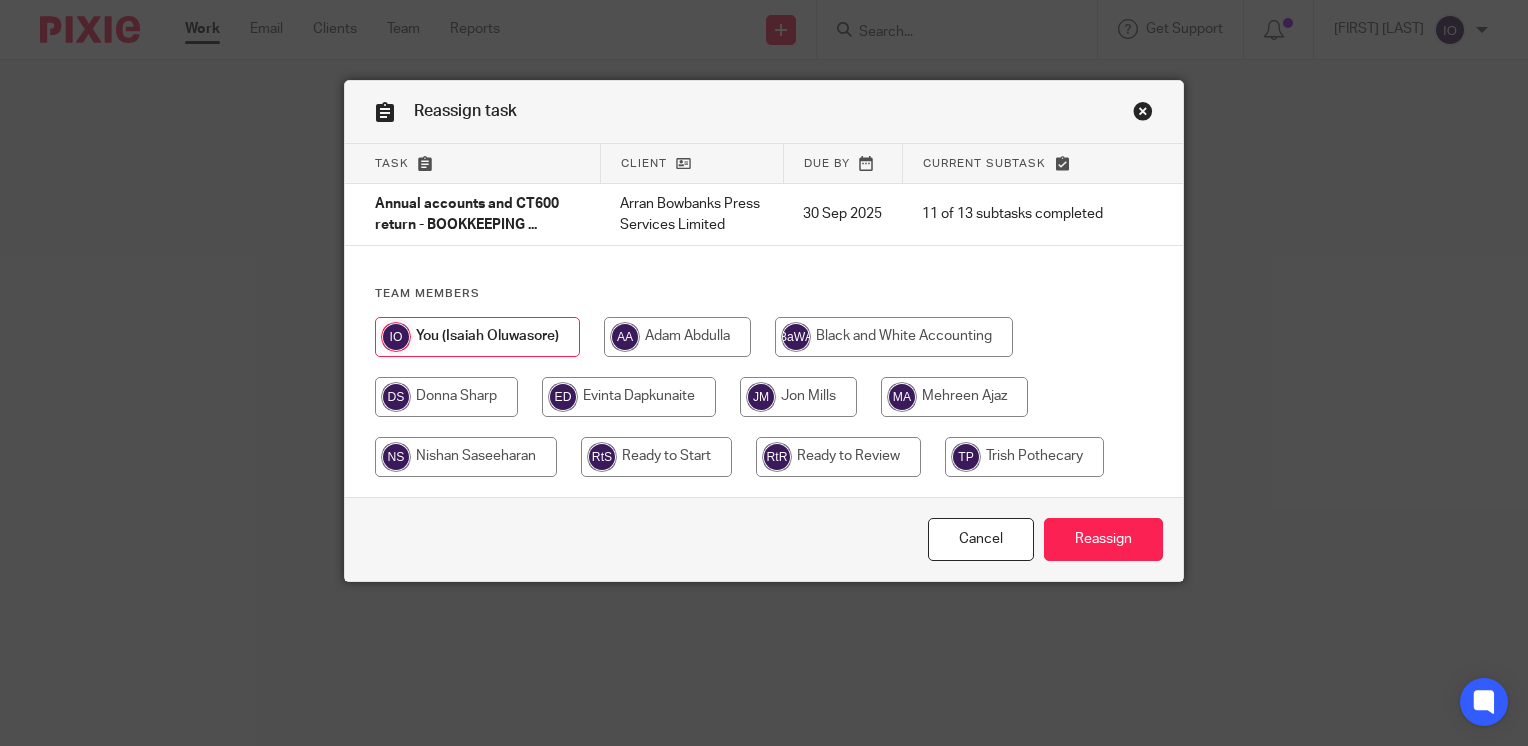 scroll, scrollTop: 0, scrollLeft: 0, axis: both 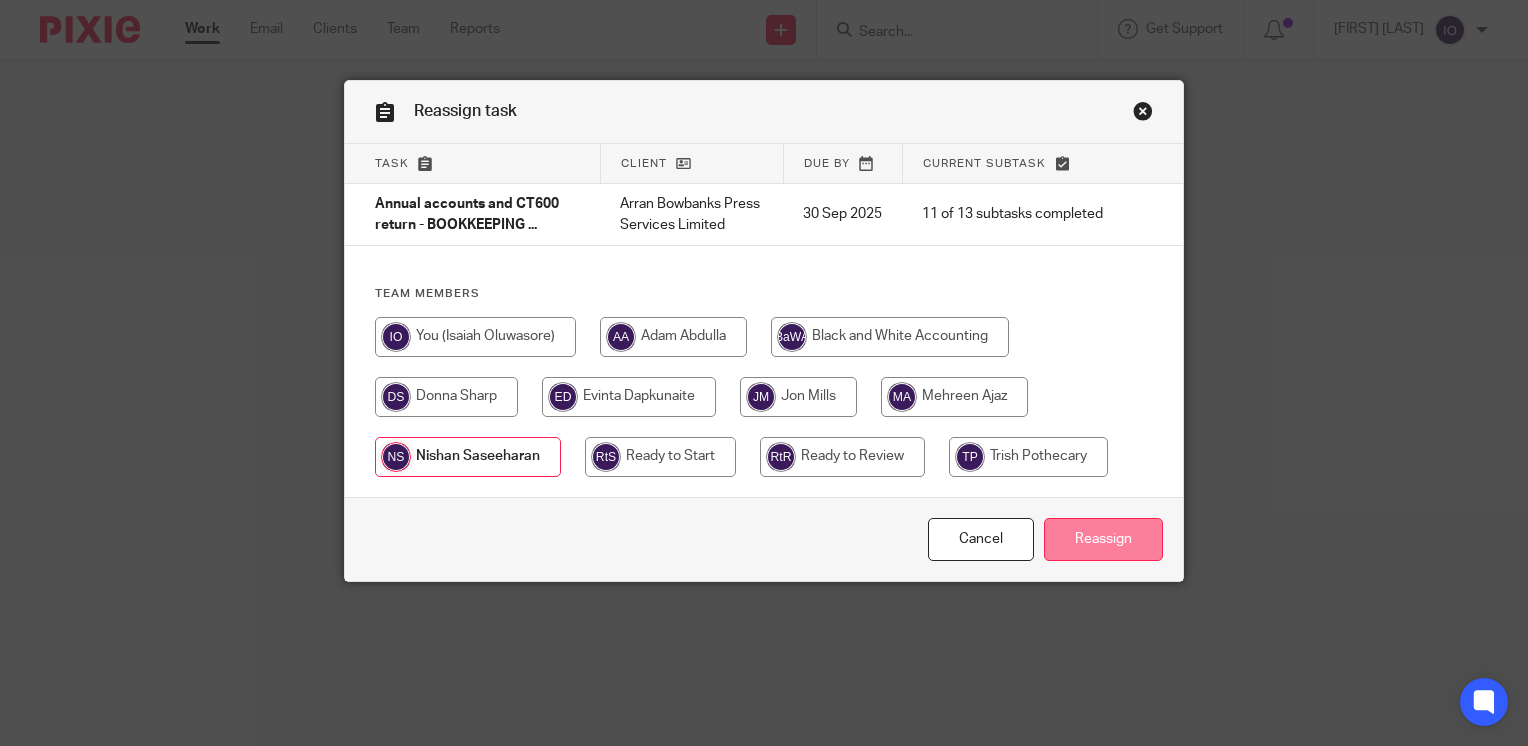 click on "Reassign" at bounding box center (1103, 539) 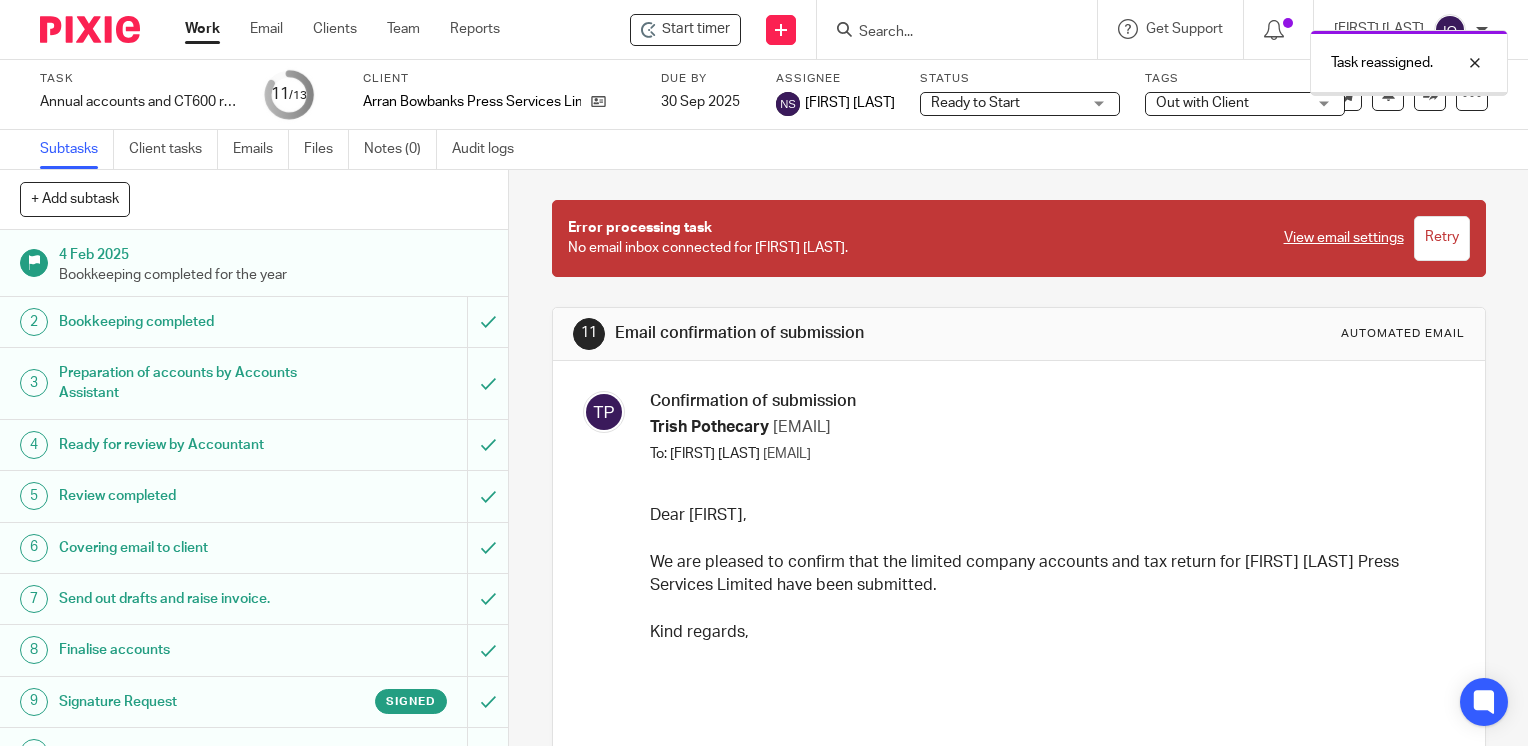 scroll, scrollTop: 0, scrollLeft: 0, axis: both 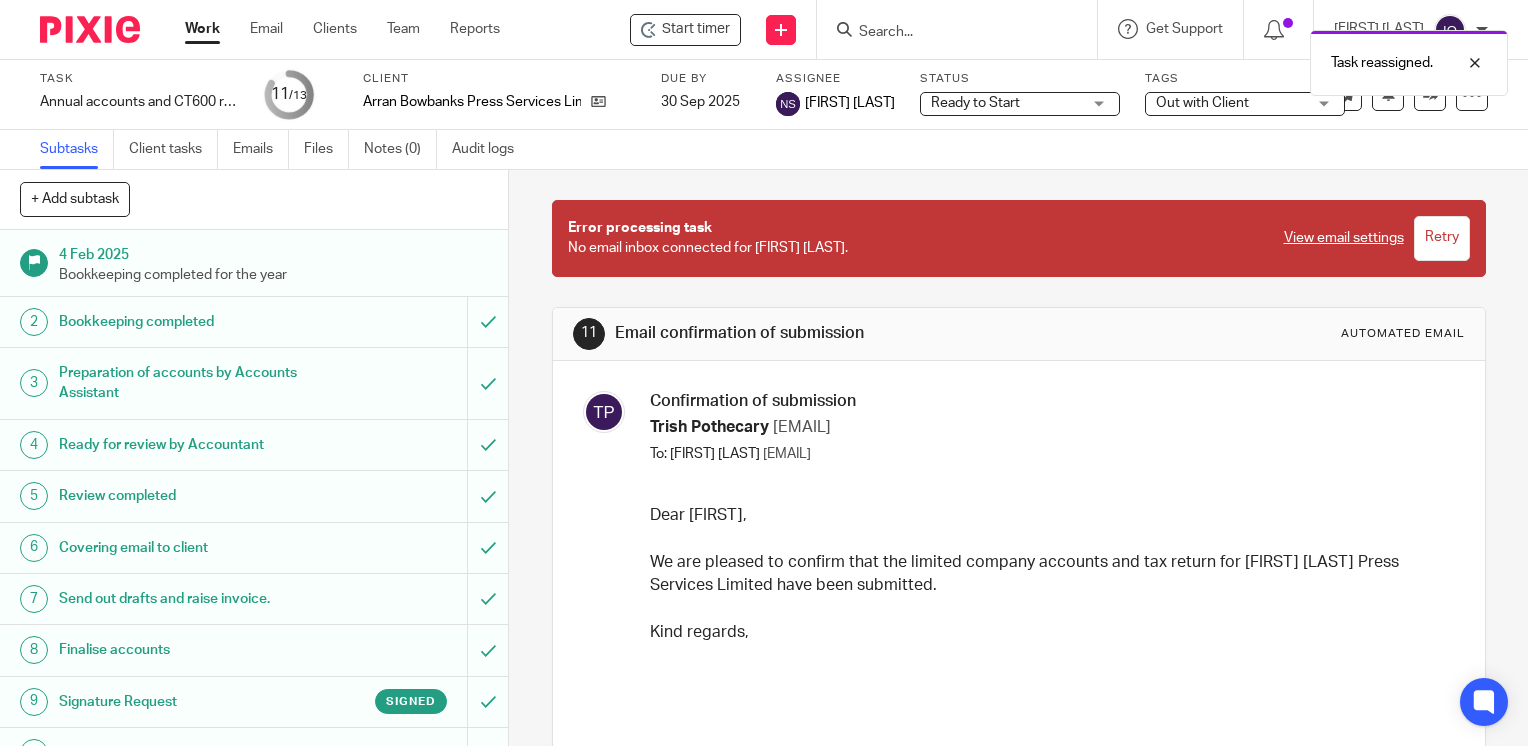 click on "Work" at bounding box center [202, 29] 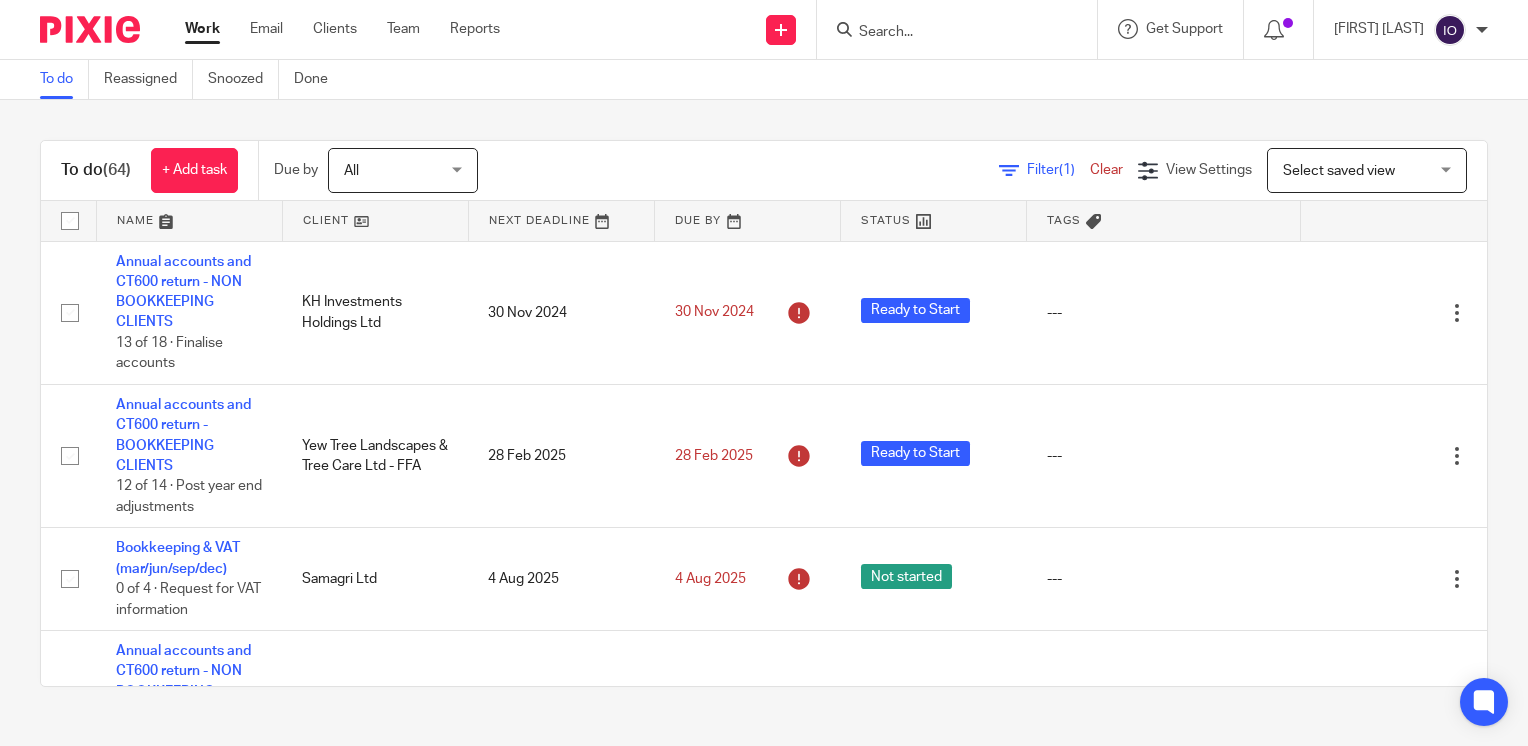 scroll, scrollTop: 0, scrollLeft: 0, axis: both 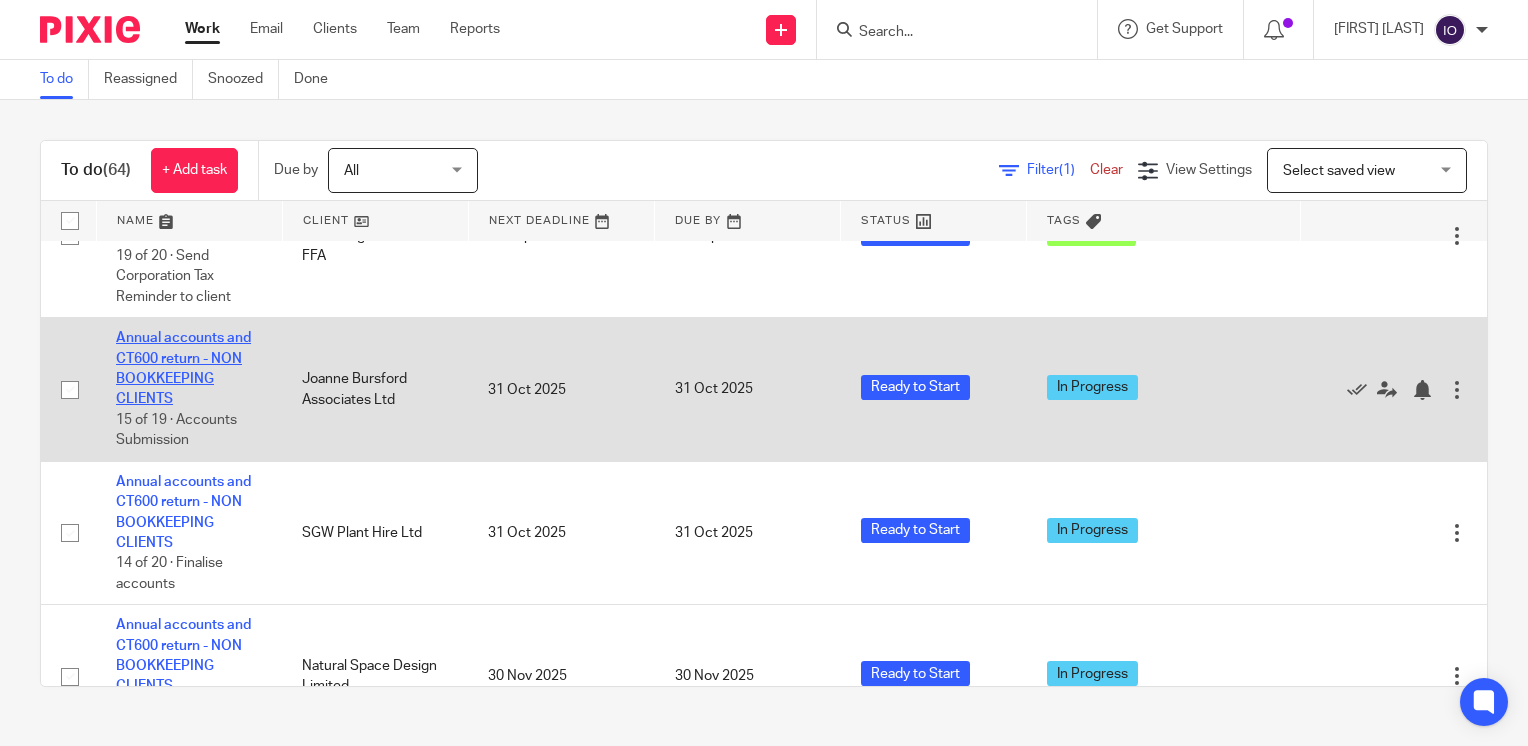 click on "Annual accounts and CT600 return - NON BOOKKEEPING CLIENTS" at bounding box center (183, 368) 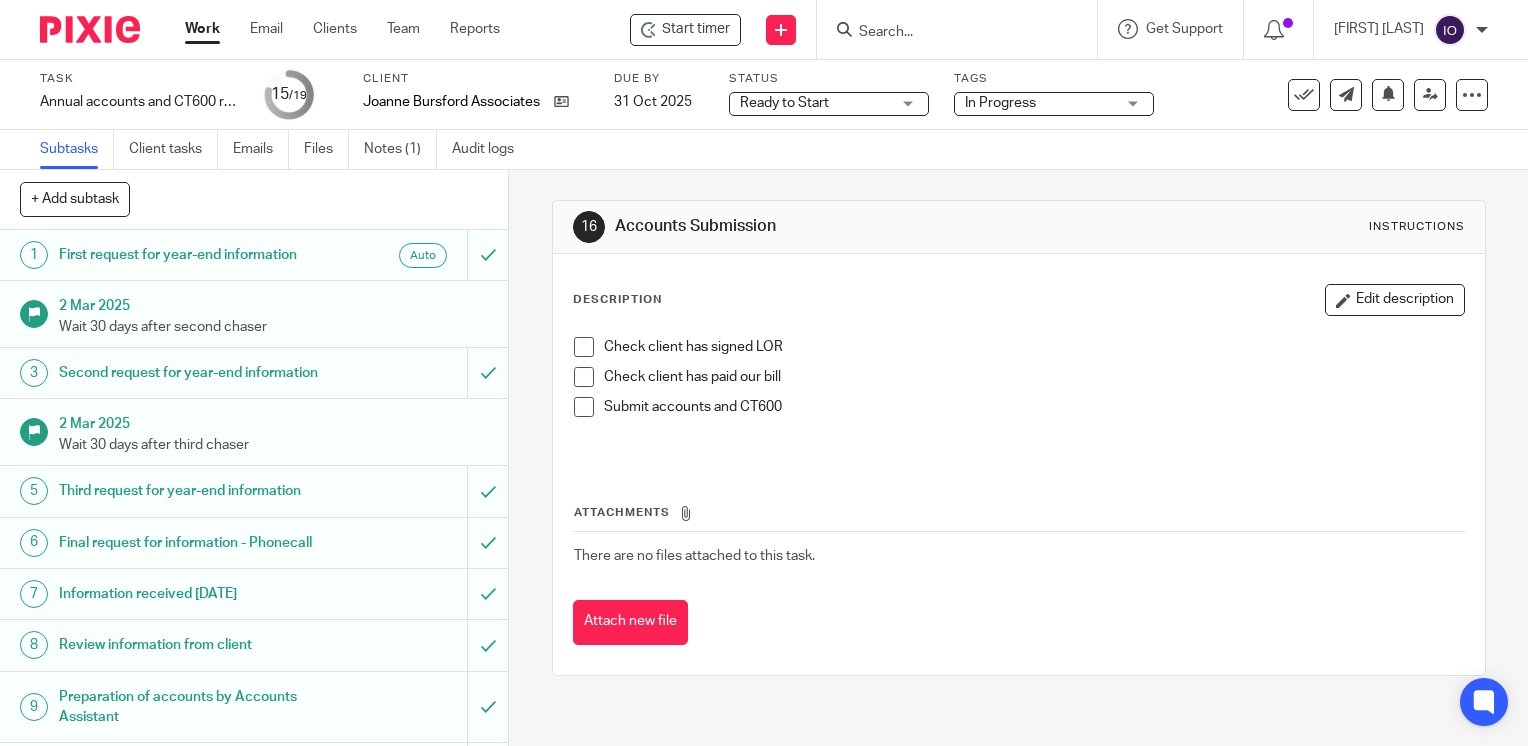 scroll, scrollTop: 0, scrollLeft: 0, axis: both 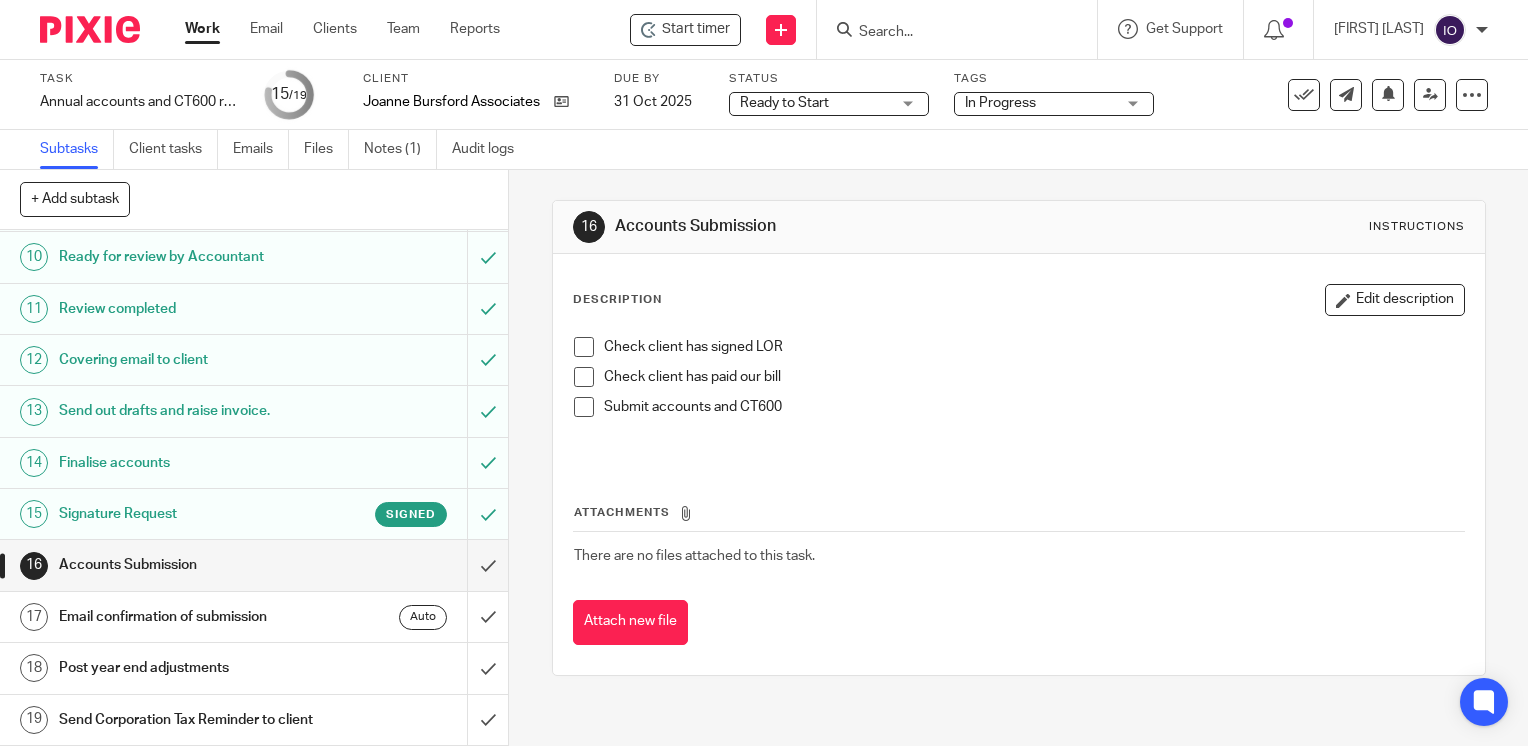 click on "Signature Request" at bounding box center [188, 514] 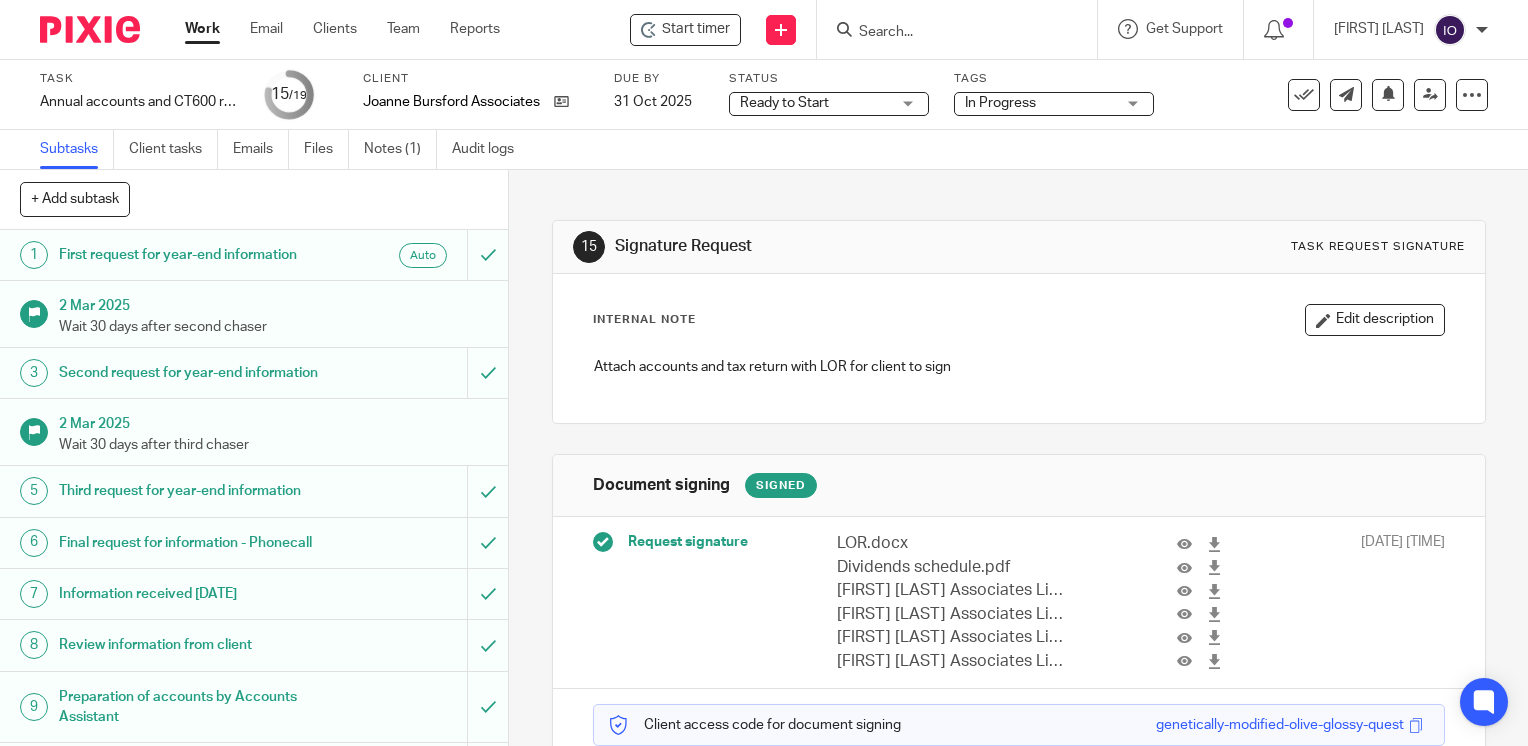scroll, scrollTop: 0, scrollLeft: 0, axis: both 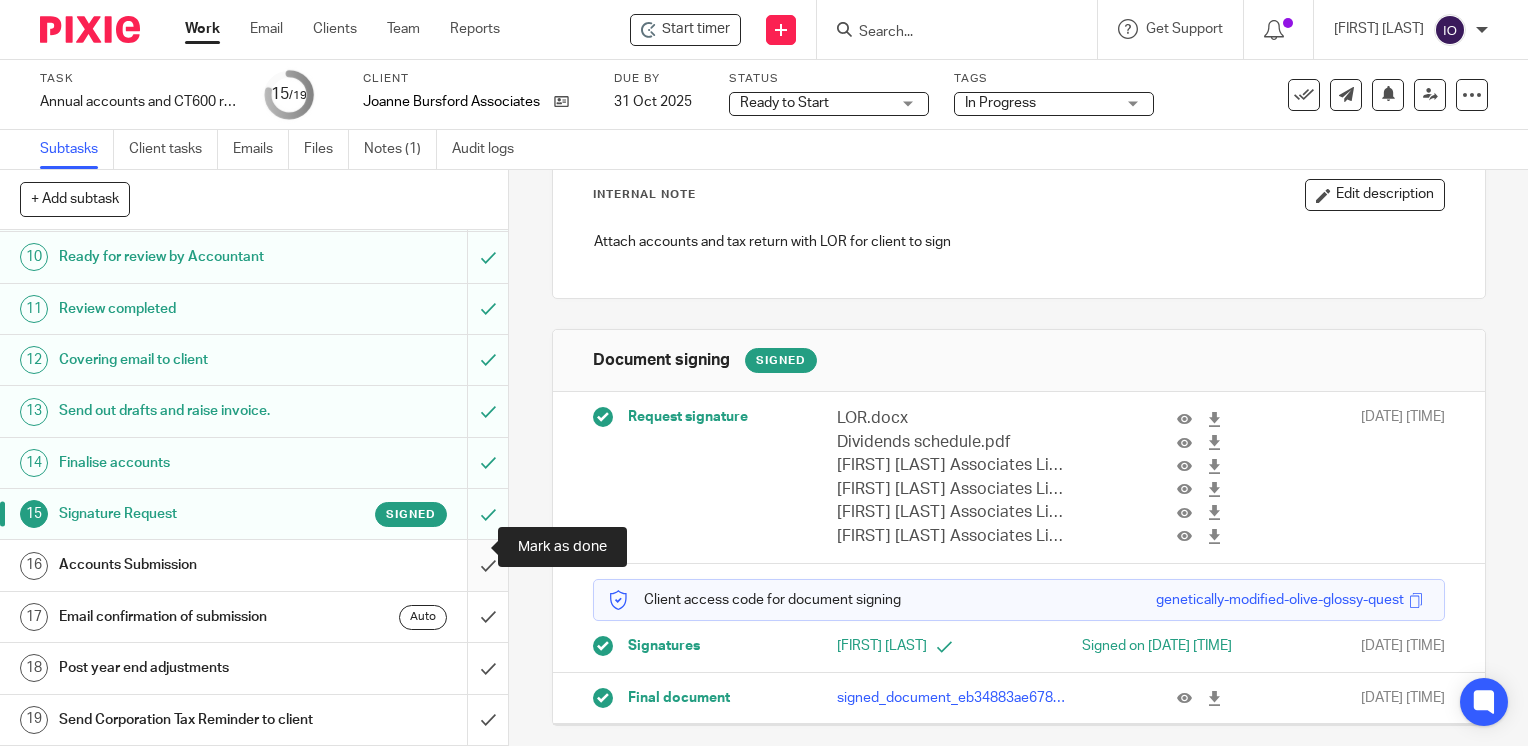 click at bounding box center [254, 565] 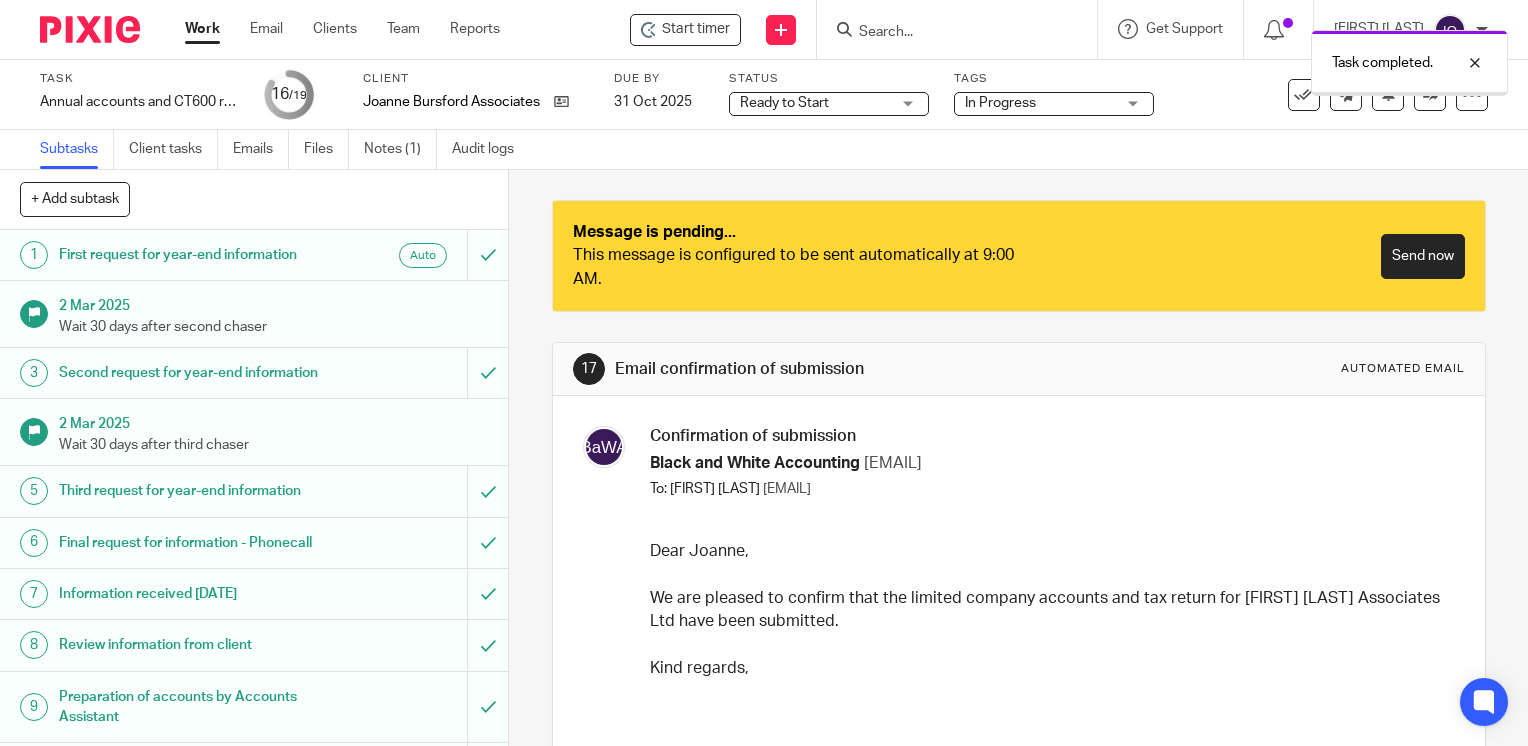 scroll, scrollTop: 0, scrollLeft: 0, axis: both 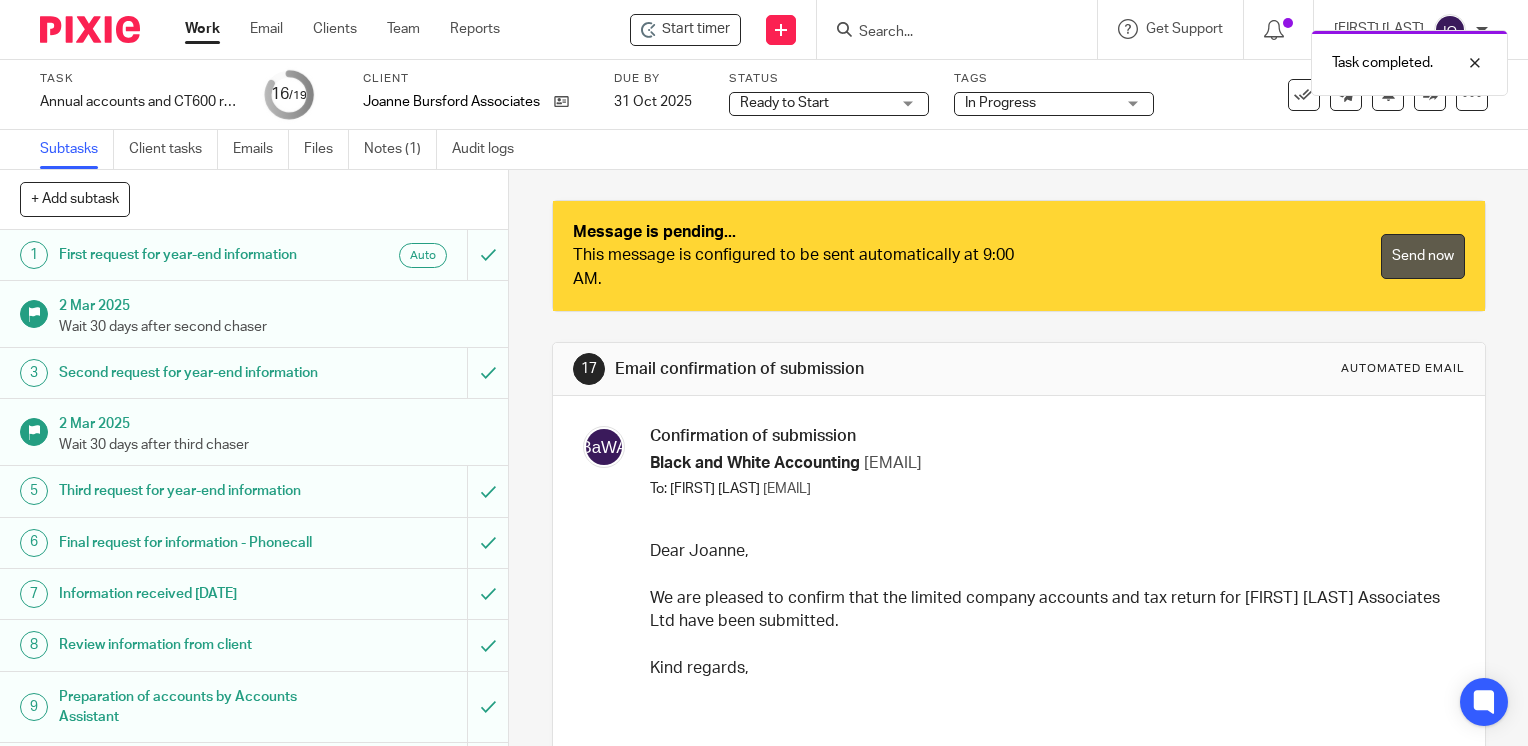 click on "Send now" at bounding box center [1423, 256] 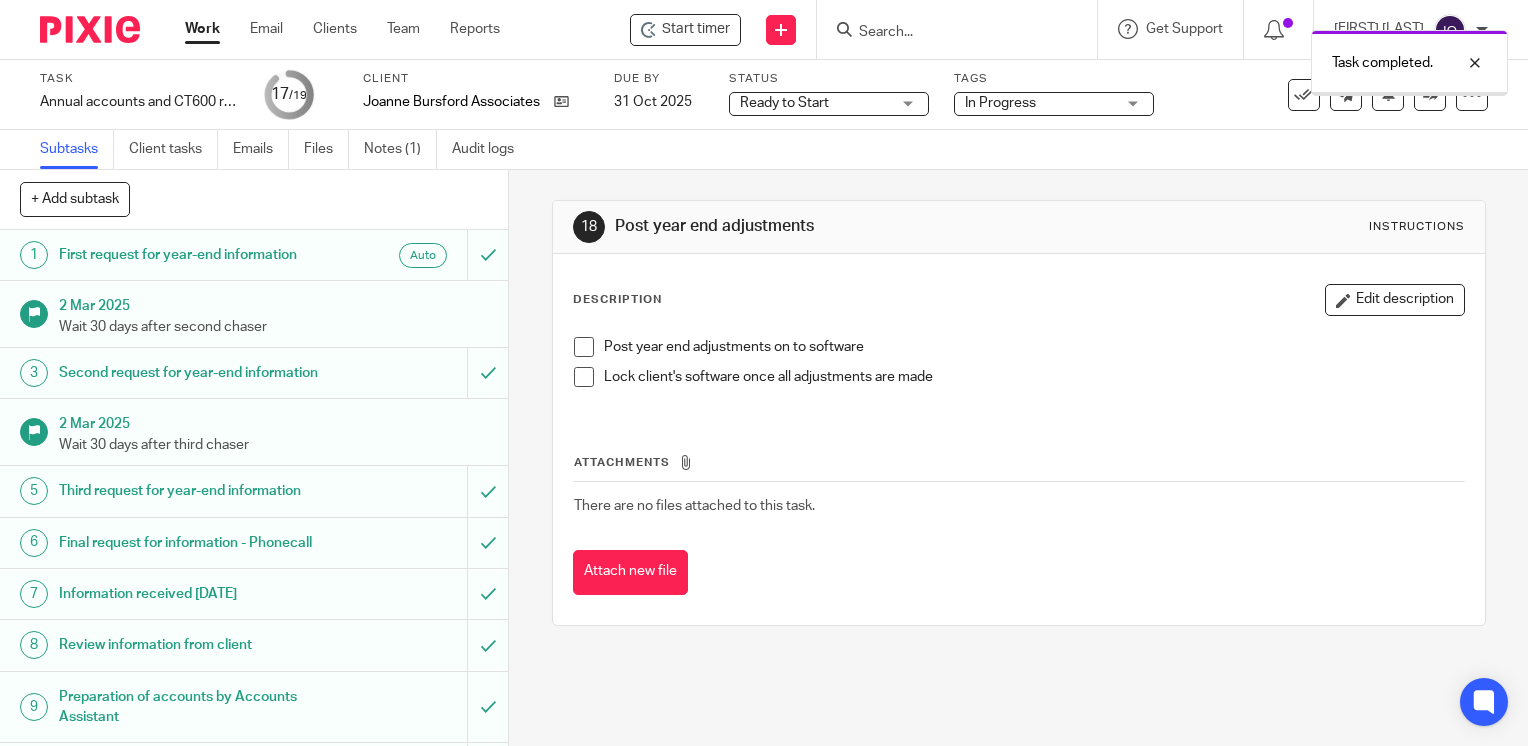 scroll, scrollTop: 0, scrollLeft: 0, axis: both 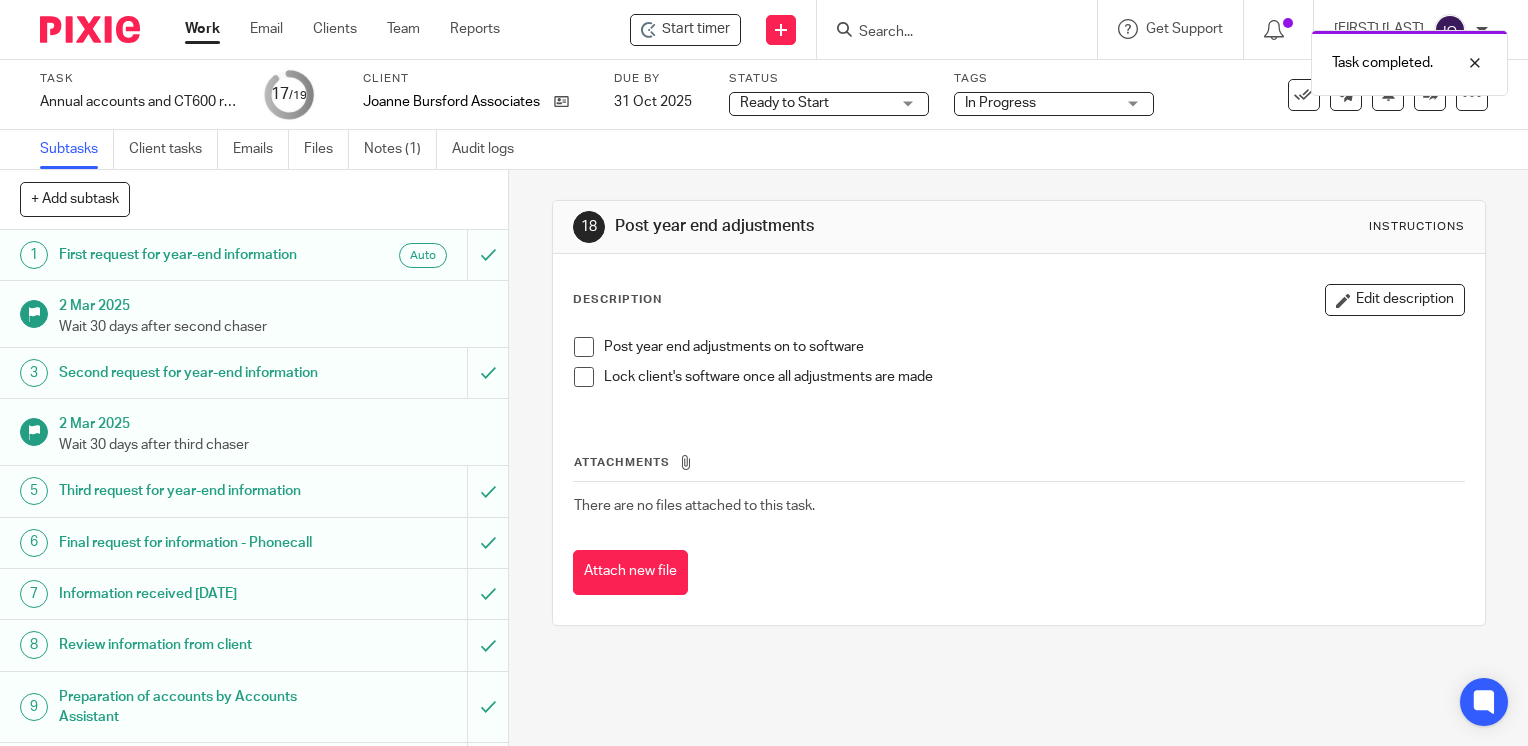 click at bounding box center [584, 347] 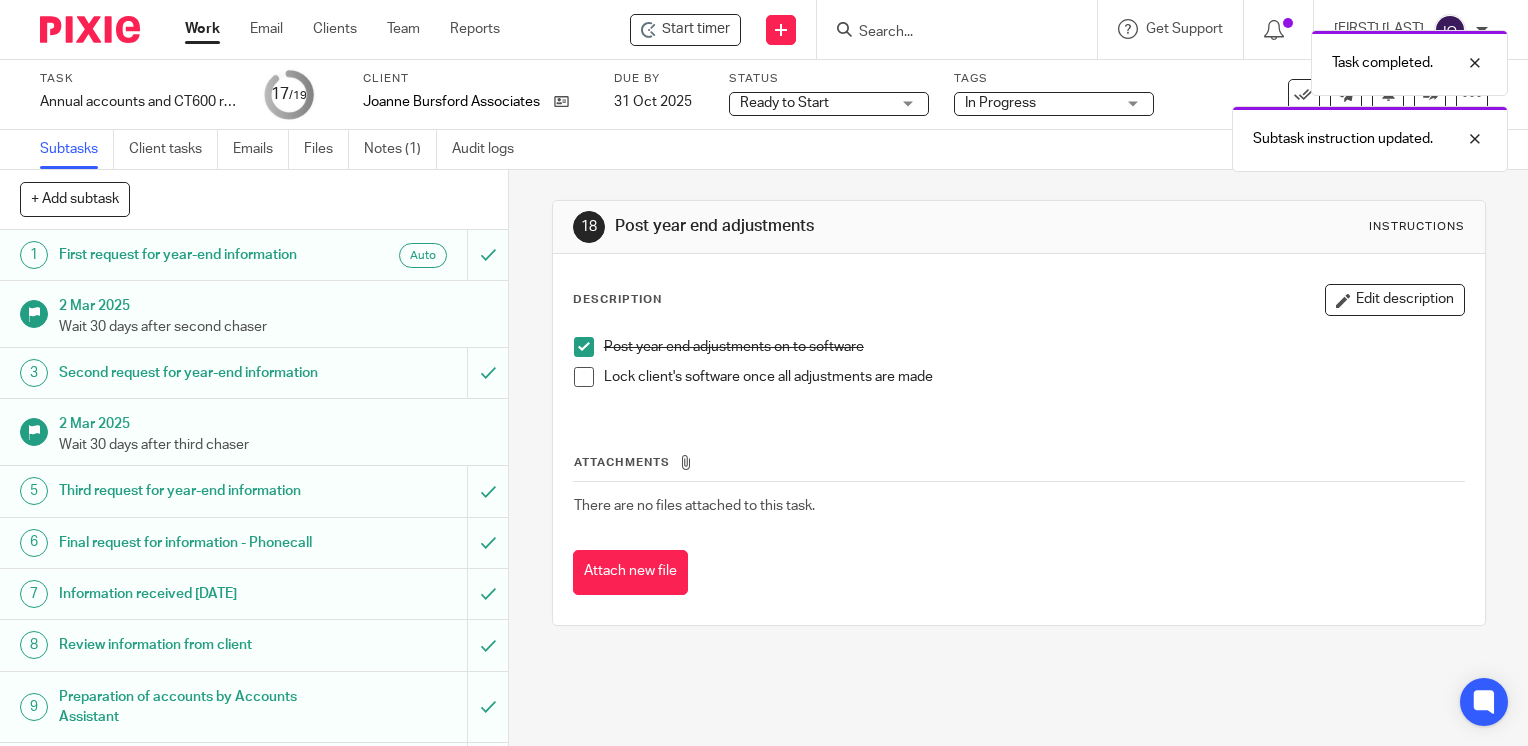click at bounding box center (584, 377) 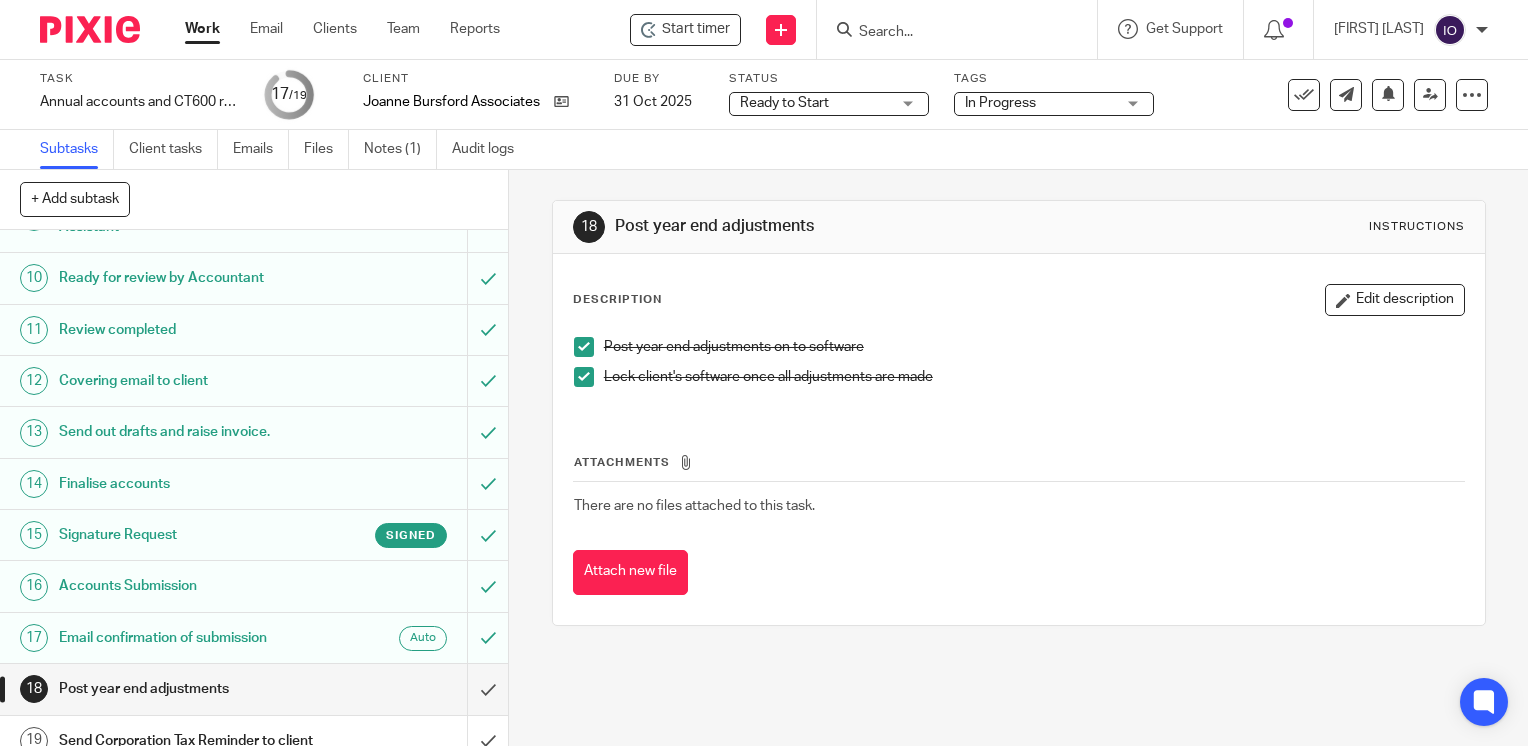 scroll, scrollTop: 588, scrollLeft: 0, axis: vertical 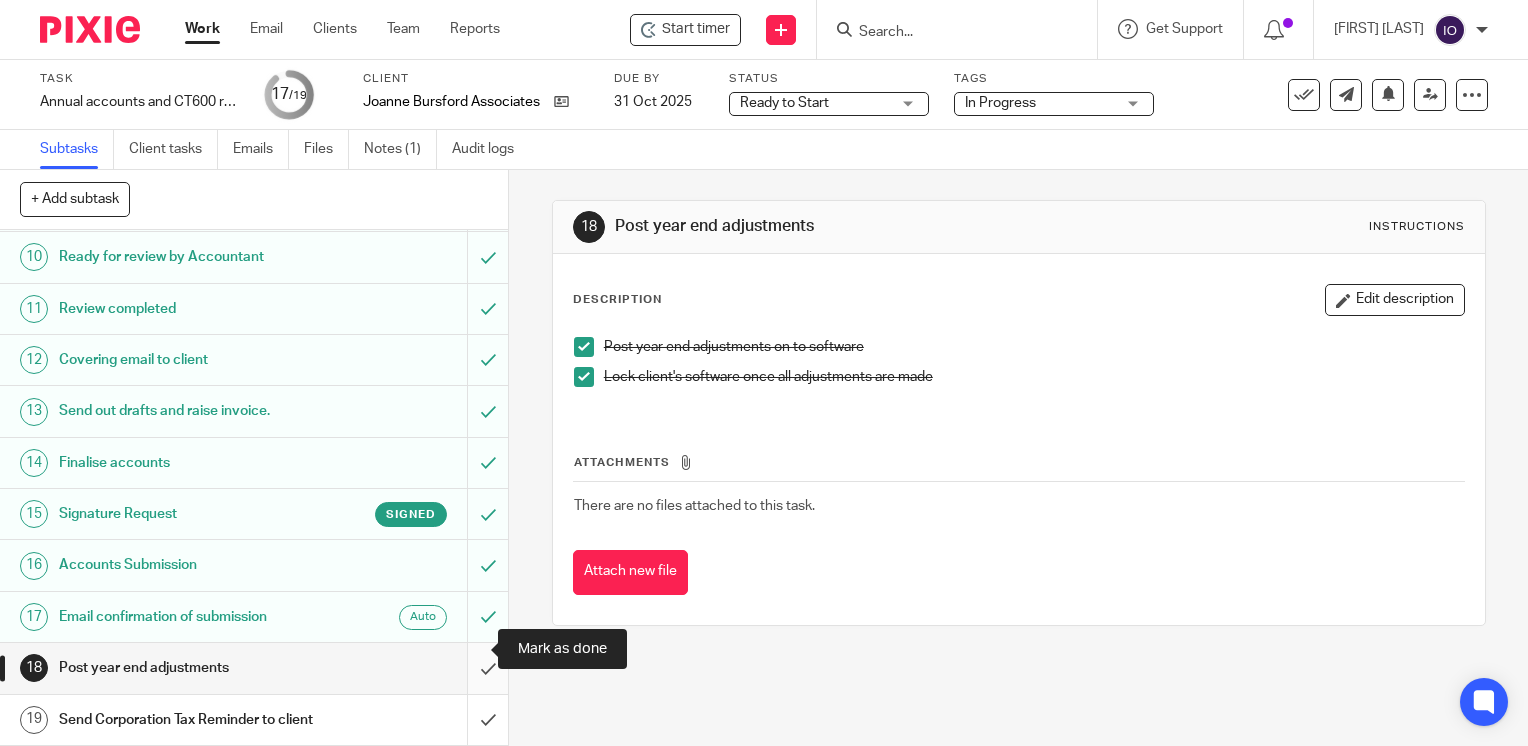 click at bounding box center (254, 668) 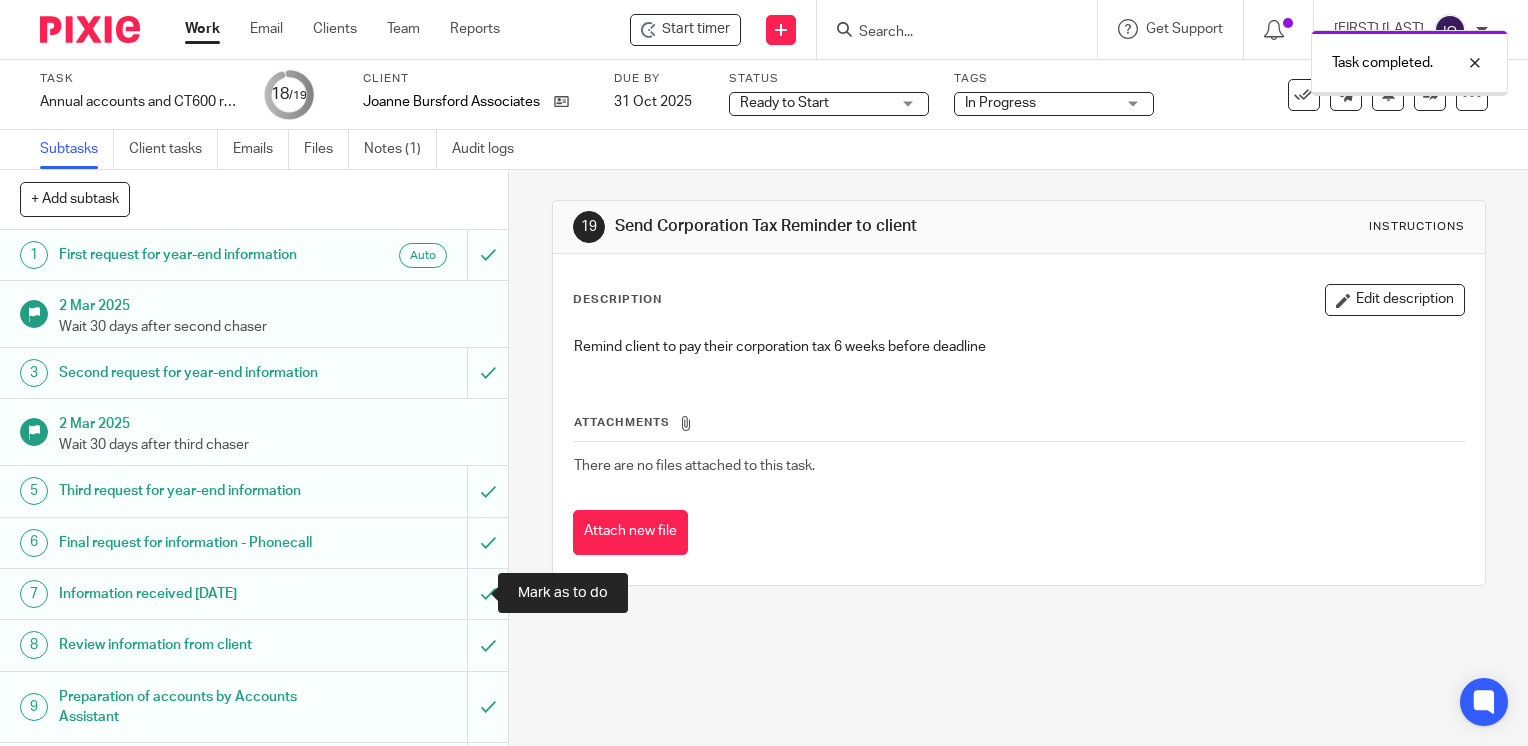 scroll, scrollTop: 0, scrollLeft: 0, axis: both 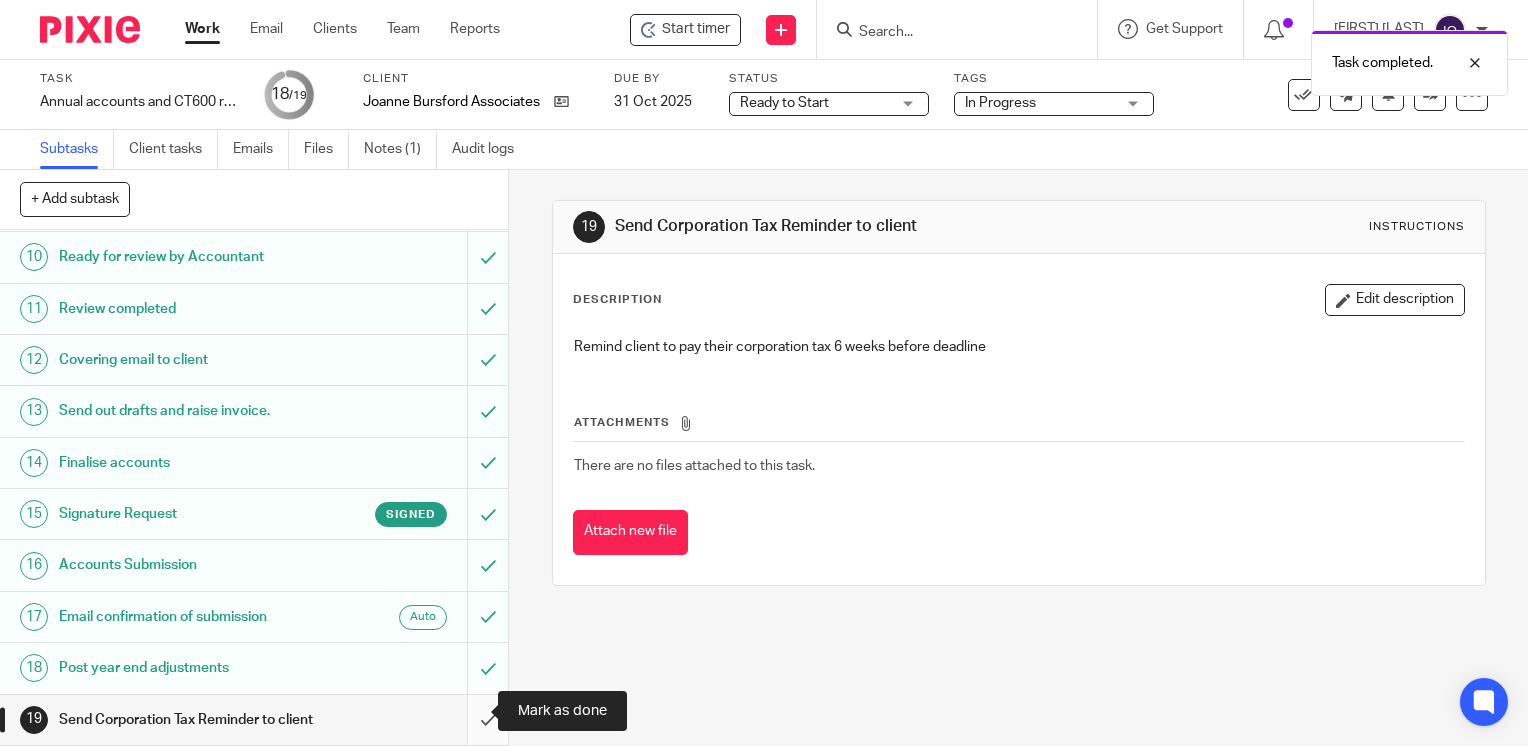 click at bounding box center [254, 720] 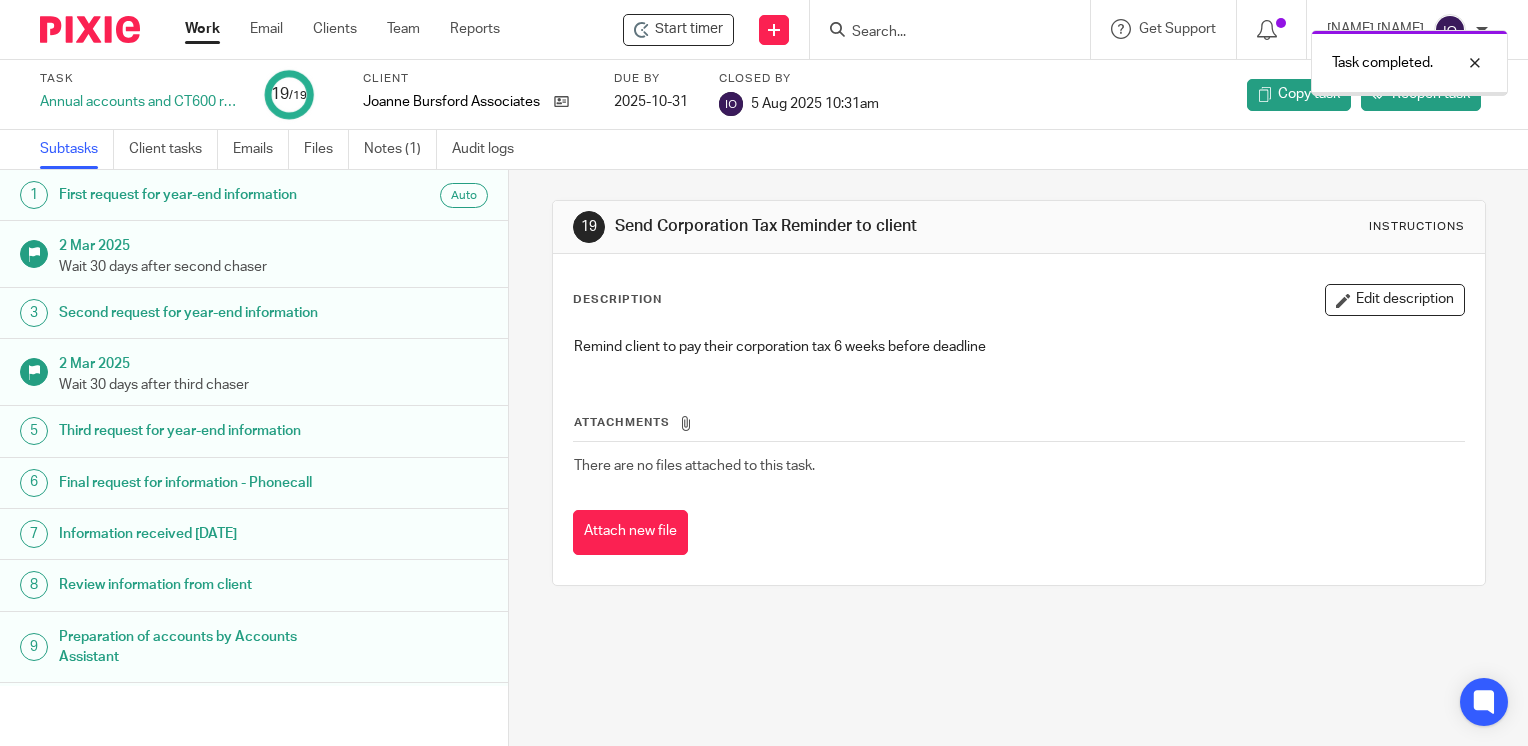 scroll, scrollTop: 0, scrollLeft: 0, axis: both 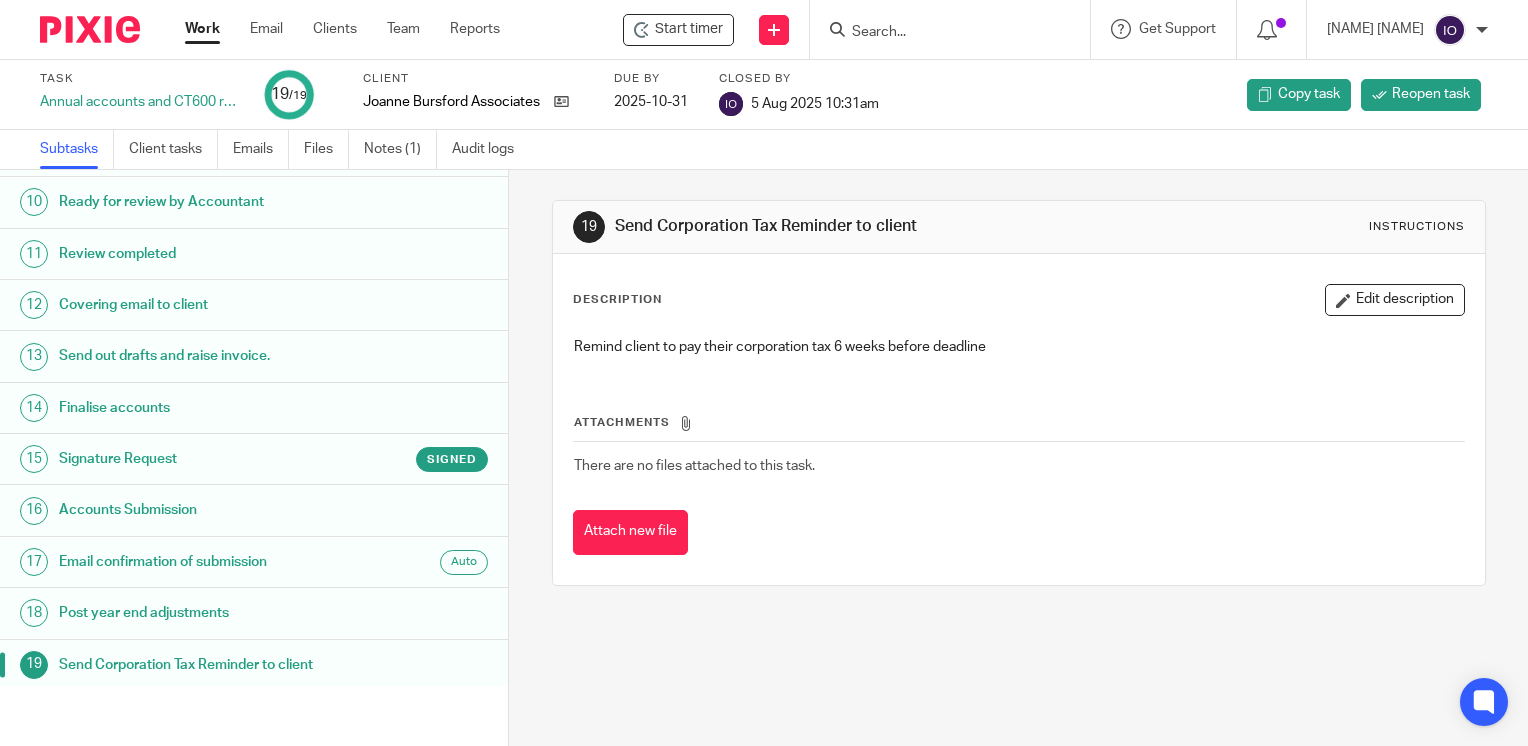 click on "Work" at bounding box center (202, 29) 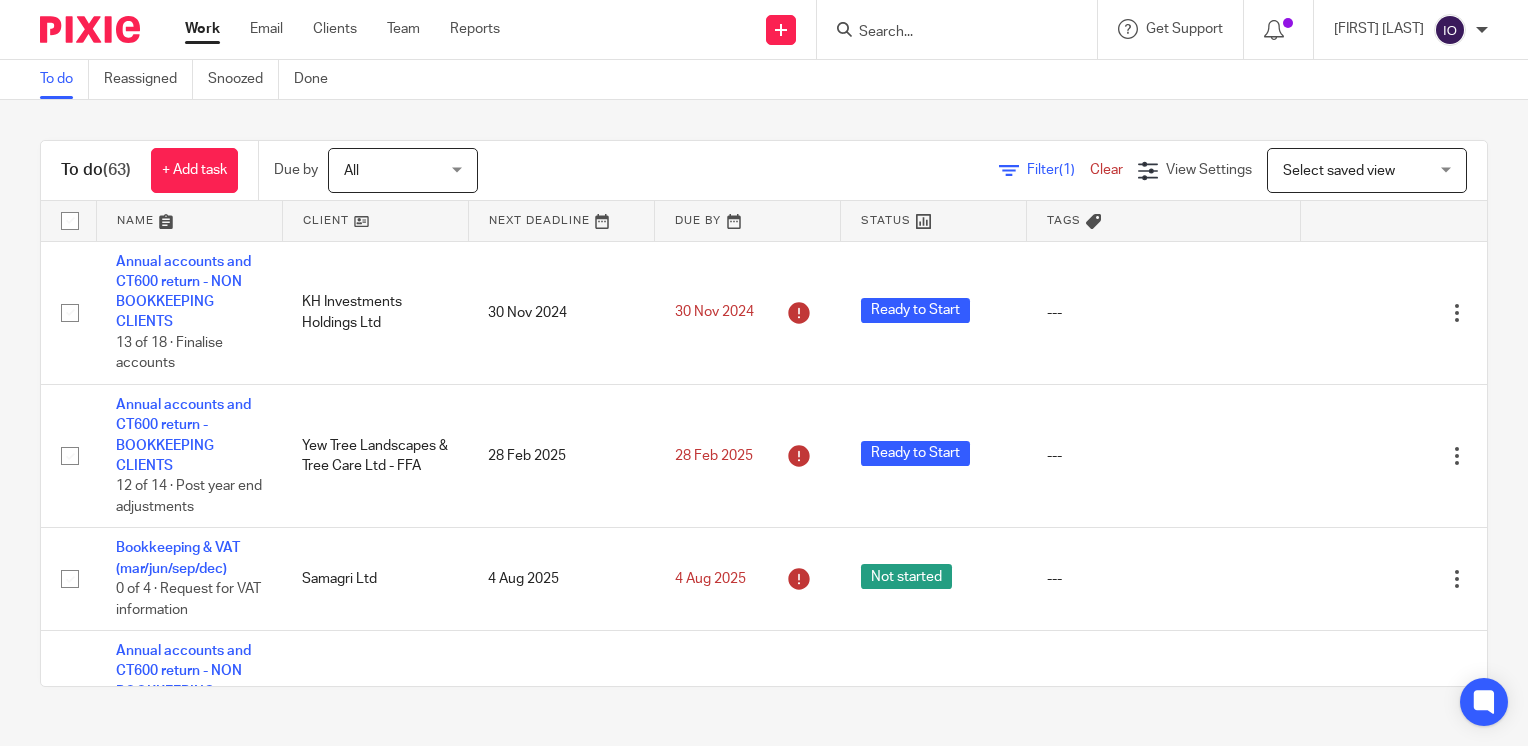 scroll, scrollTop: 0, scrollLeft: 0, axis: both 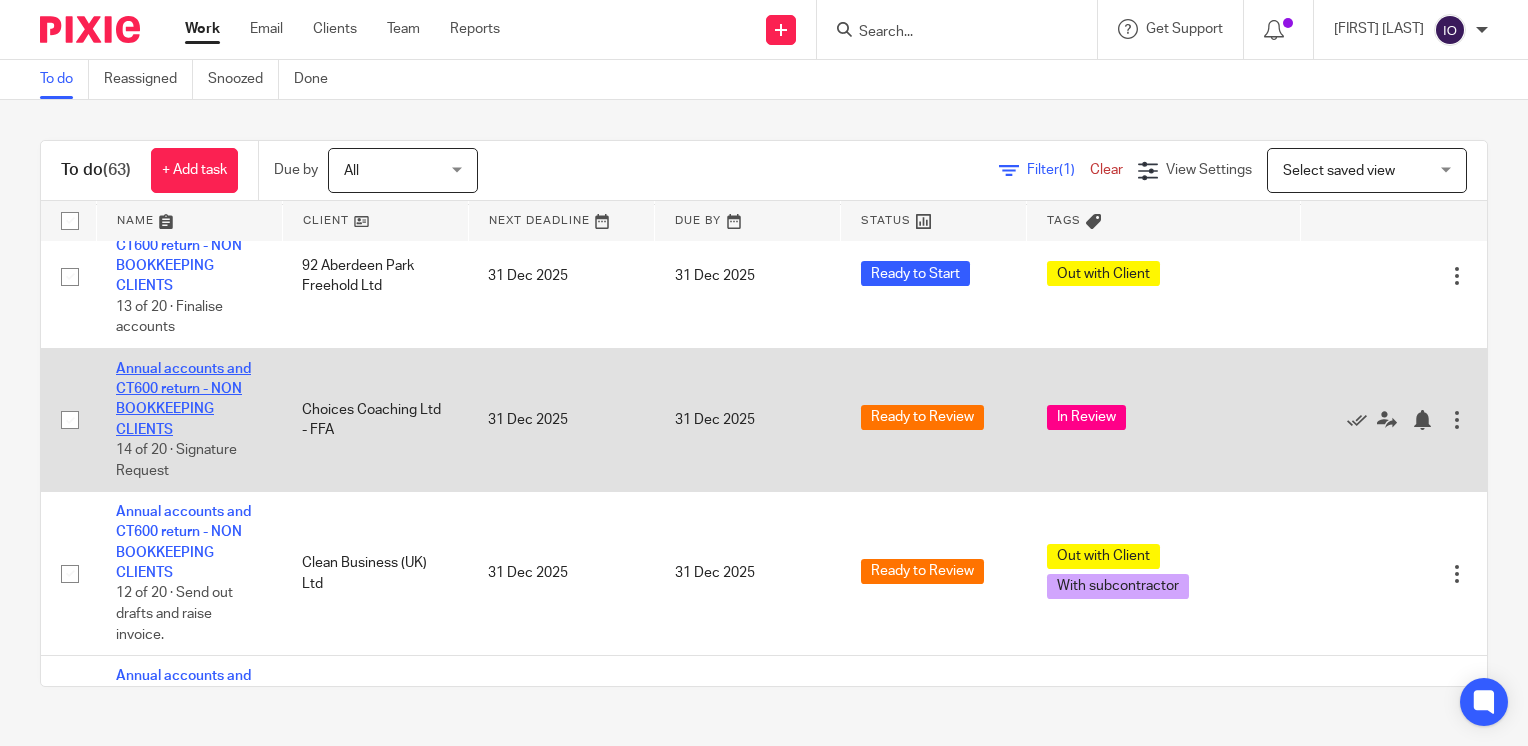 click on "Annual accounts and CT600 return - NON BOOKKEEPING CLIENTS" at bounding box center [183, 399] 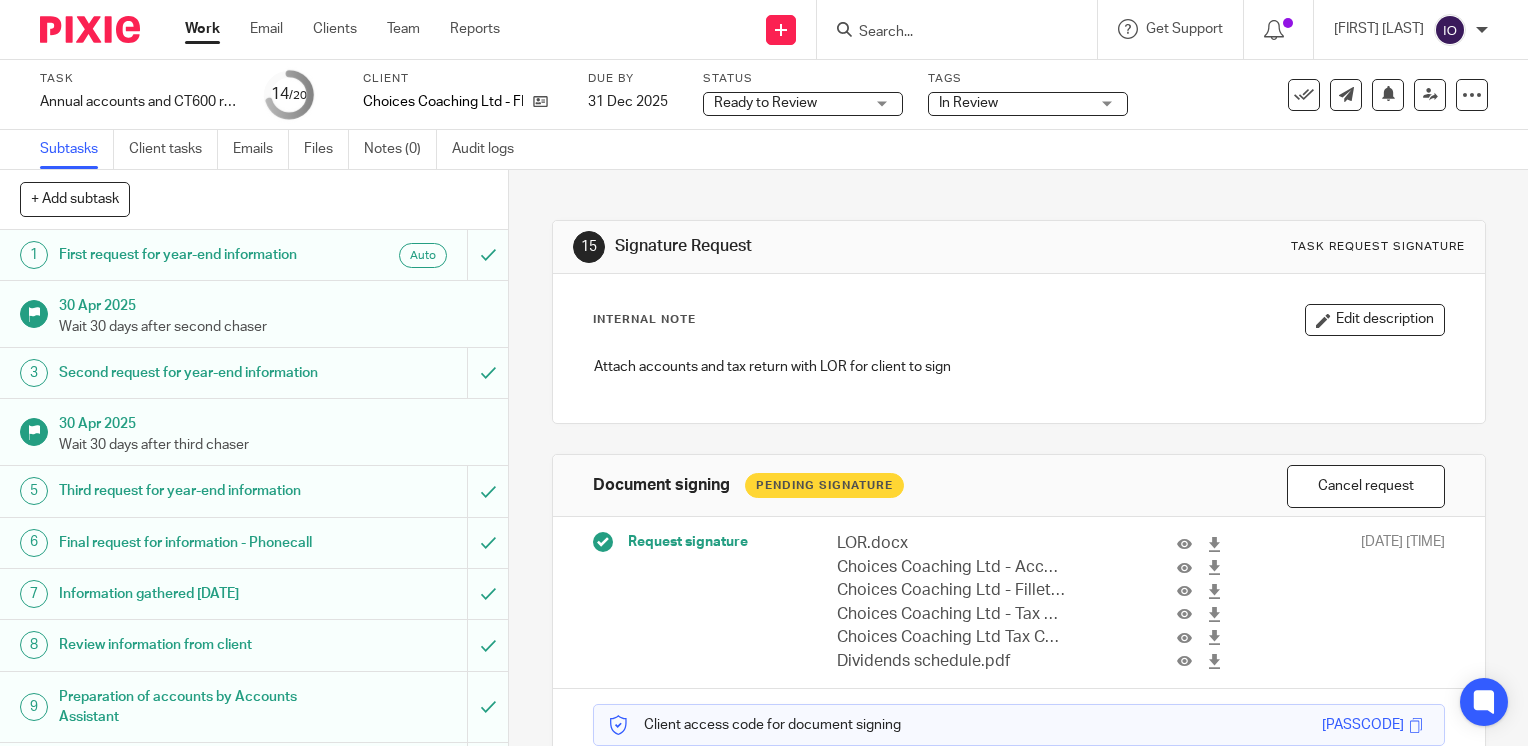 scroll, scrollTop: 0, scrollLeft: 0, axis: both 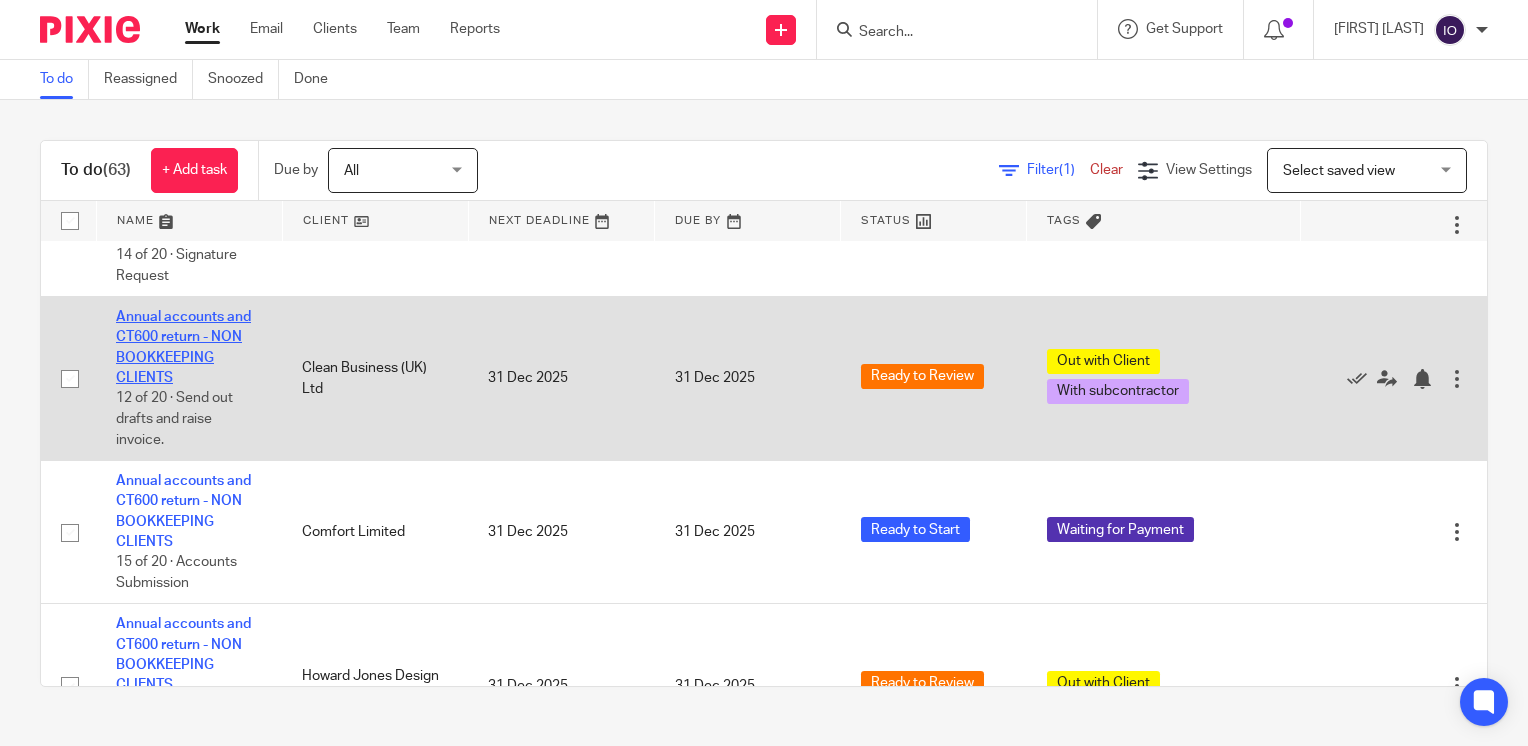 click on "Annual accounts and CT600 return - NON BOOKKEEPING CLIENTS" at bounding box center (183, 347) 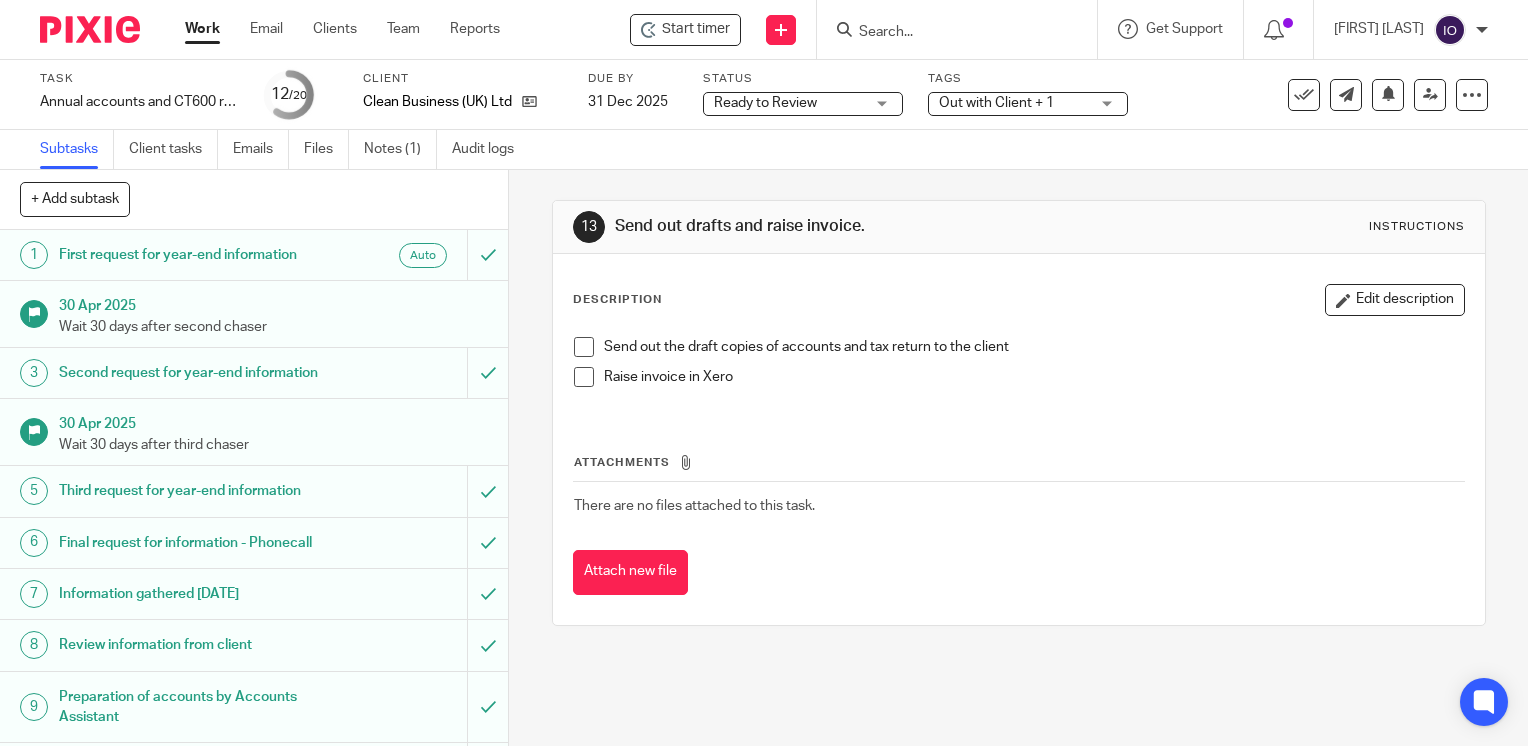 scroll, scrollTop: 0, scrollLeft: 0, axis: both 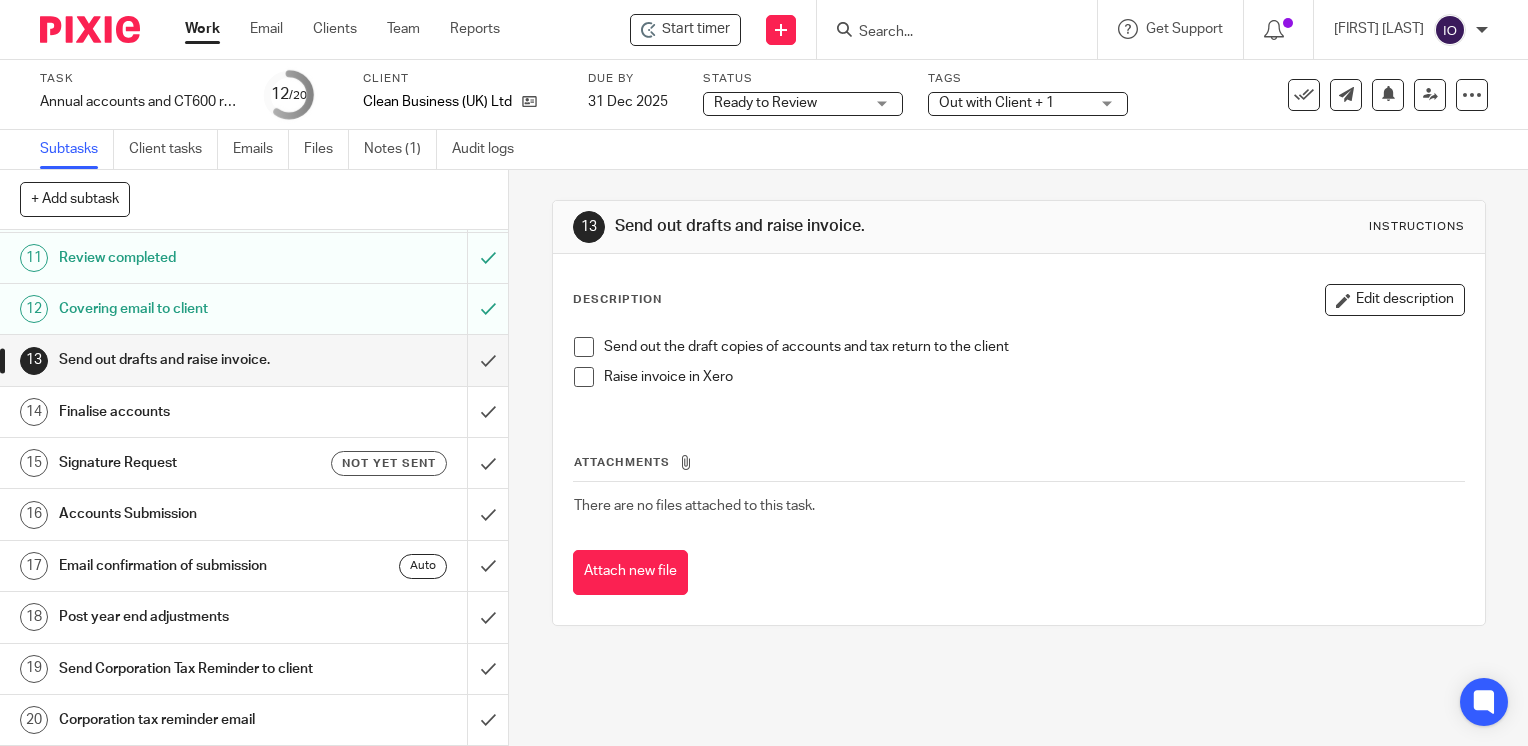 click at bounding box center (584, 347) 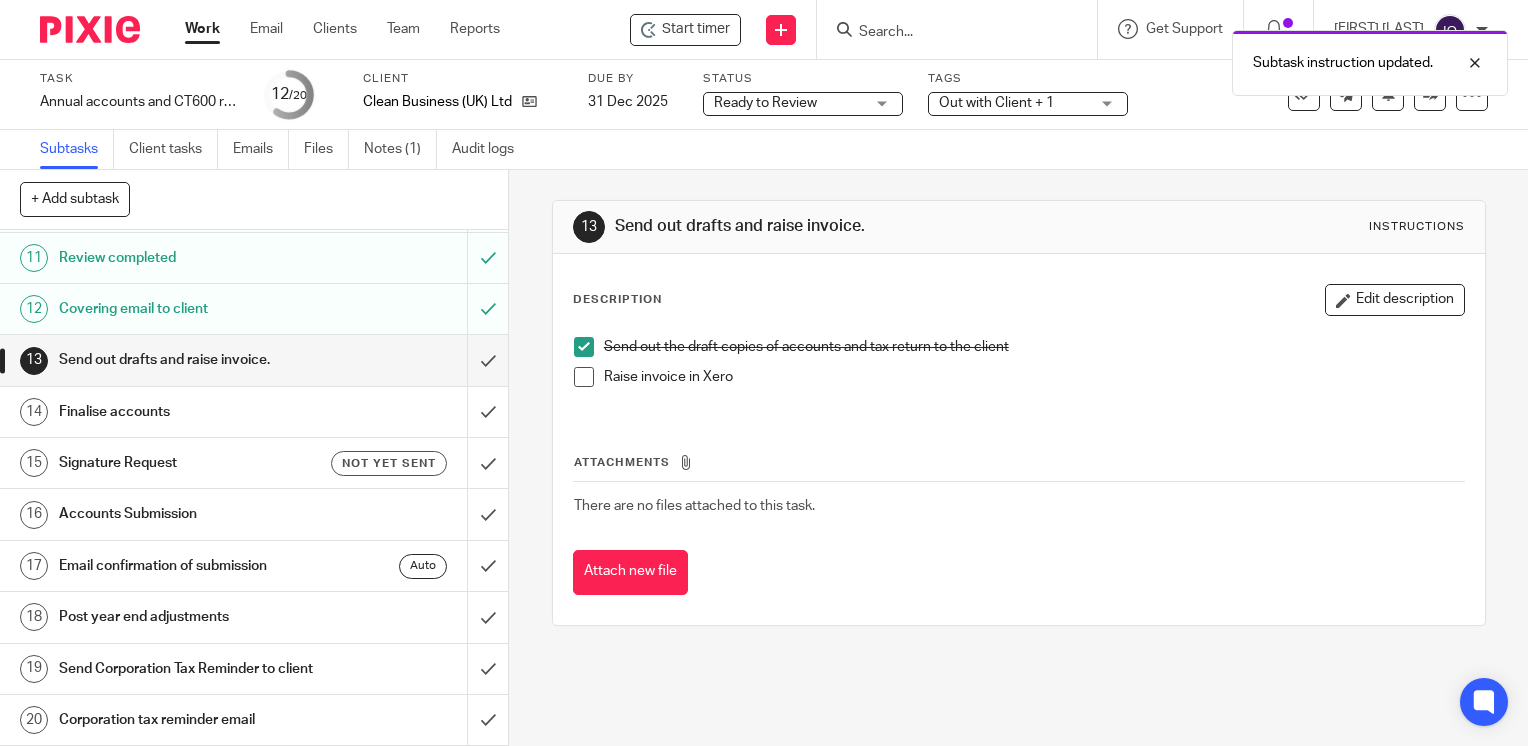 click at bounding box center [584, 377] 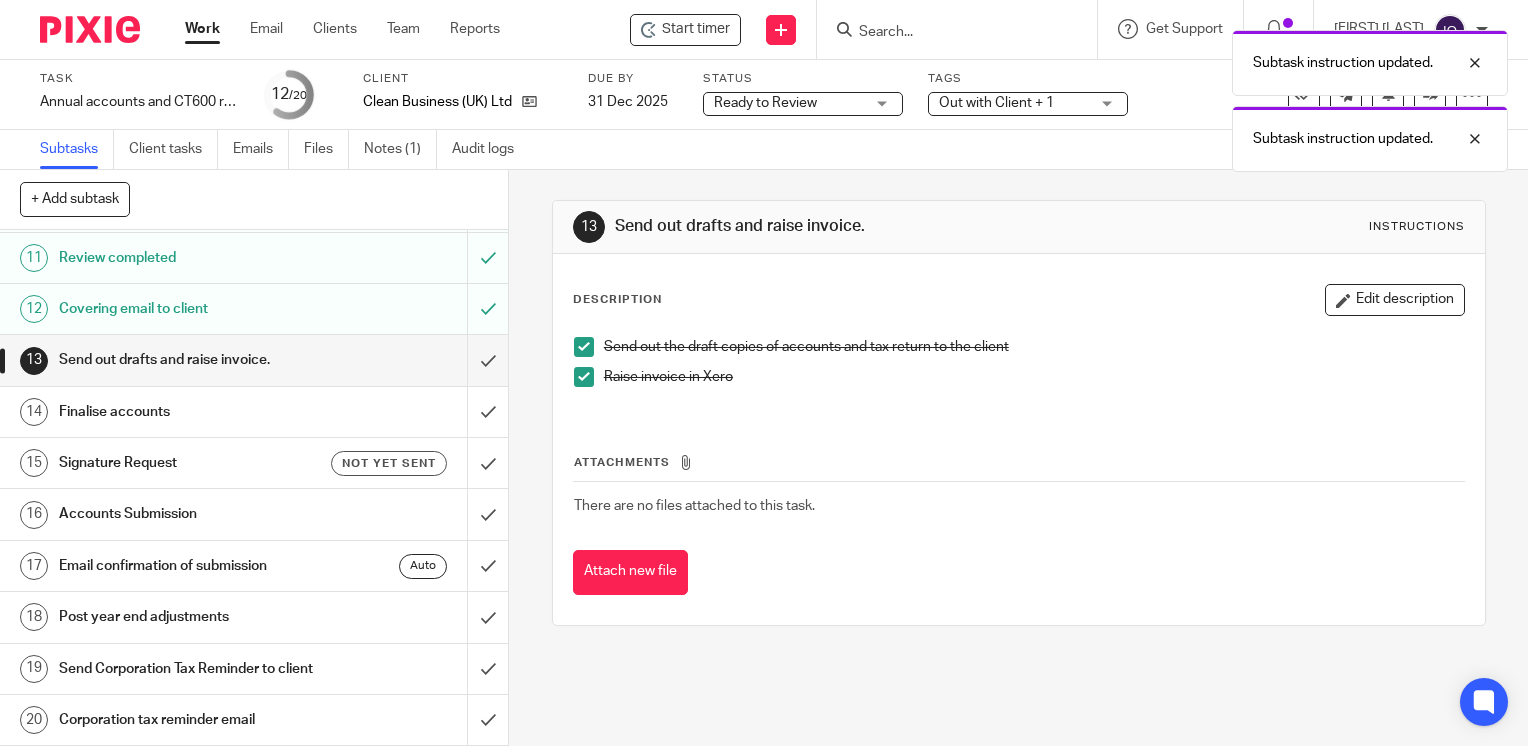 click on "Covering email to client" at bounding box center [188, 309] 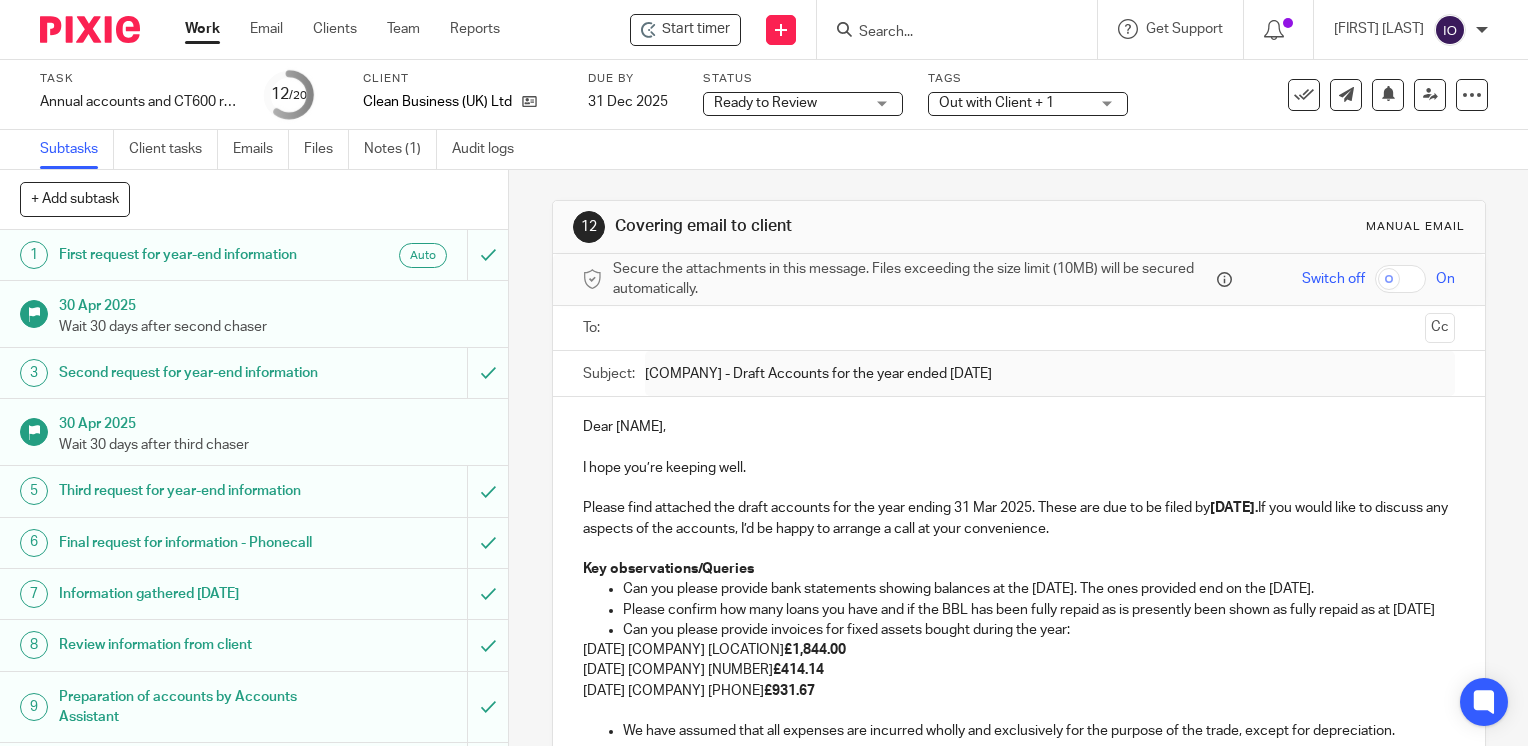 scroll, scrollTop: 0, scrollLeft: 0, axis: both 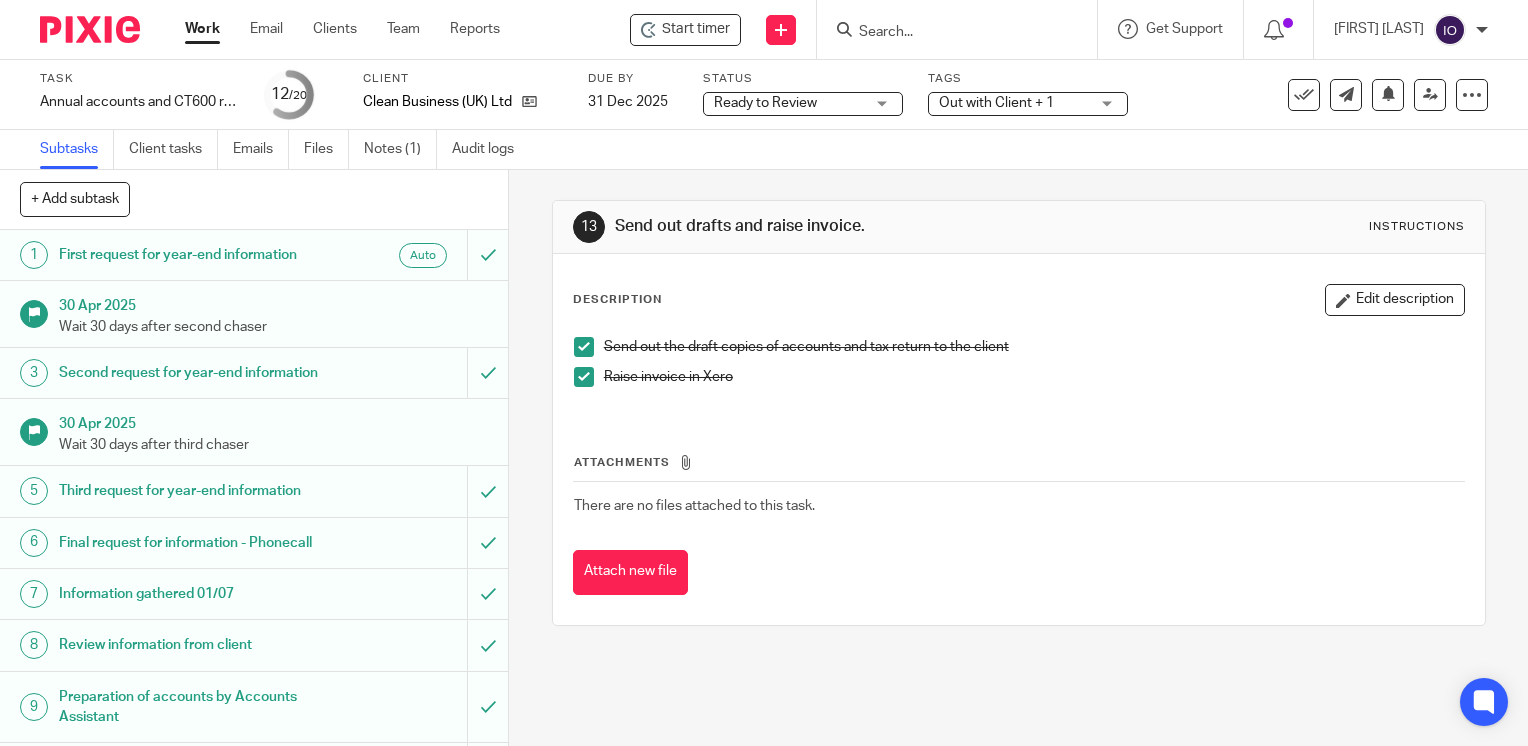 click on "Work" at bounding box center [202, 29] 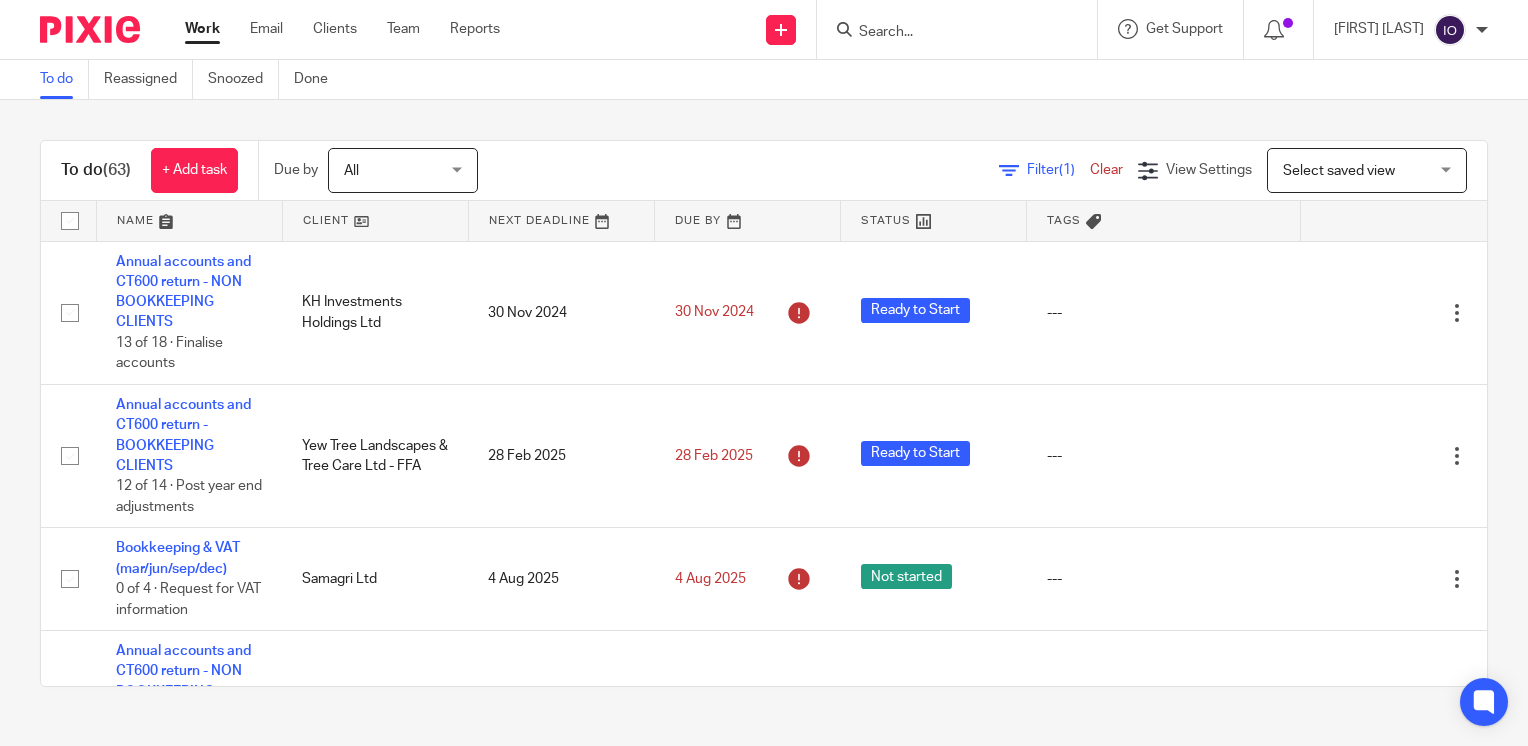 scroll, scrollTop: 0, scrollLeft: 0, axis: both 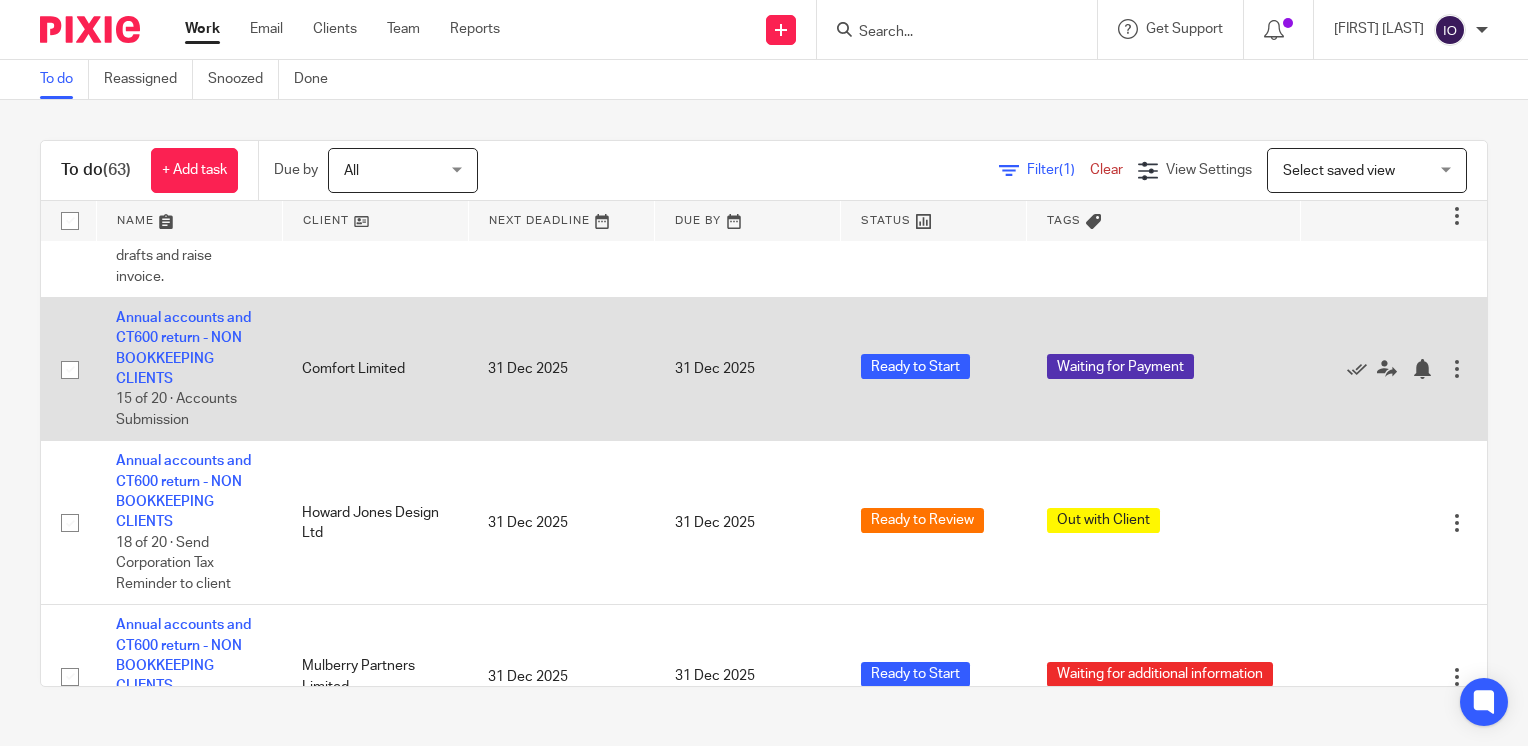 click on "Annual accounts and CT600 return - NON BOOKKEEPING CLIENTS
15
of
20 ·
Accounts Submission" at bounding box center (189, 369) 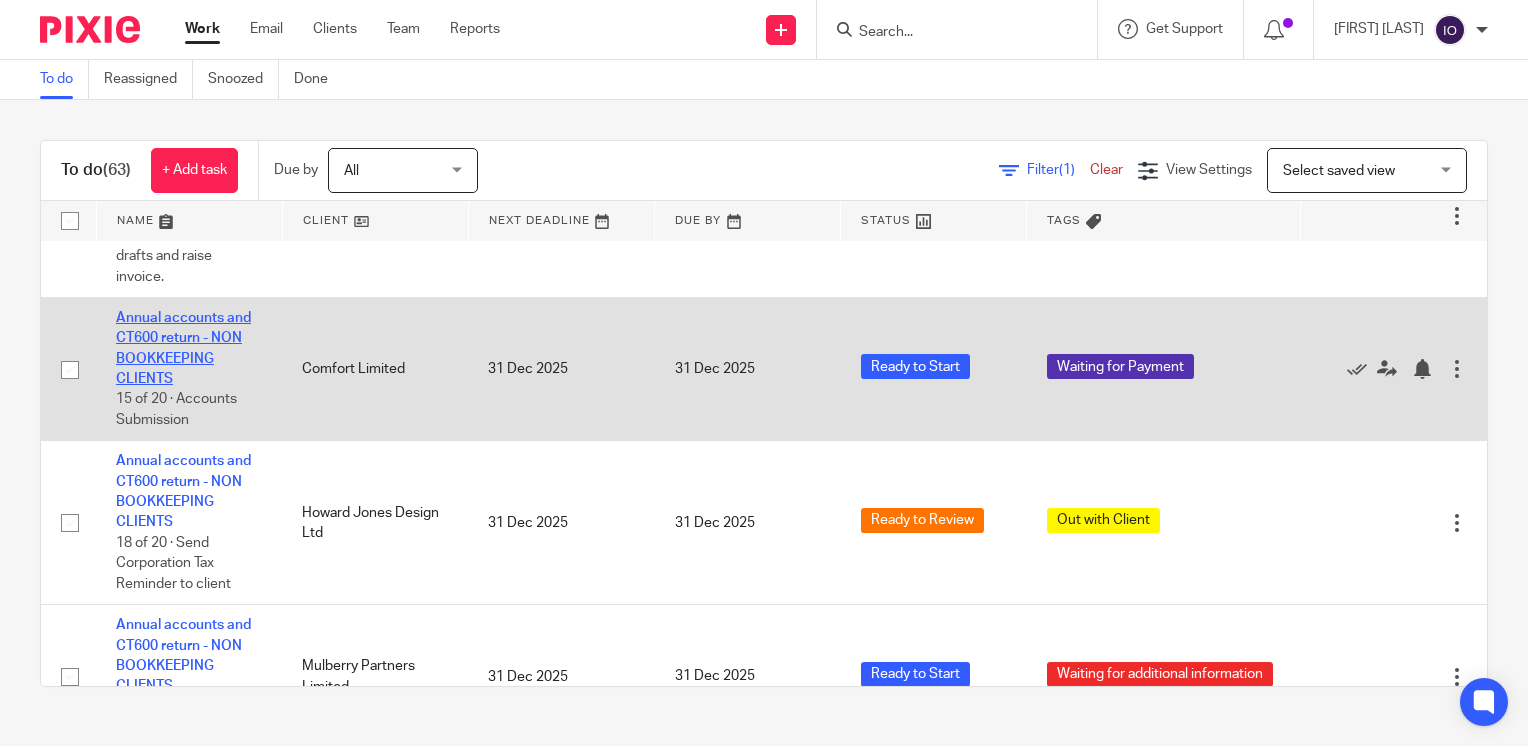 click on "Annual accounts and CT600 return - NON BOOKKEEPING CLIENTS" at bounding box center (183, 348) 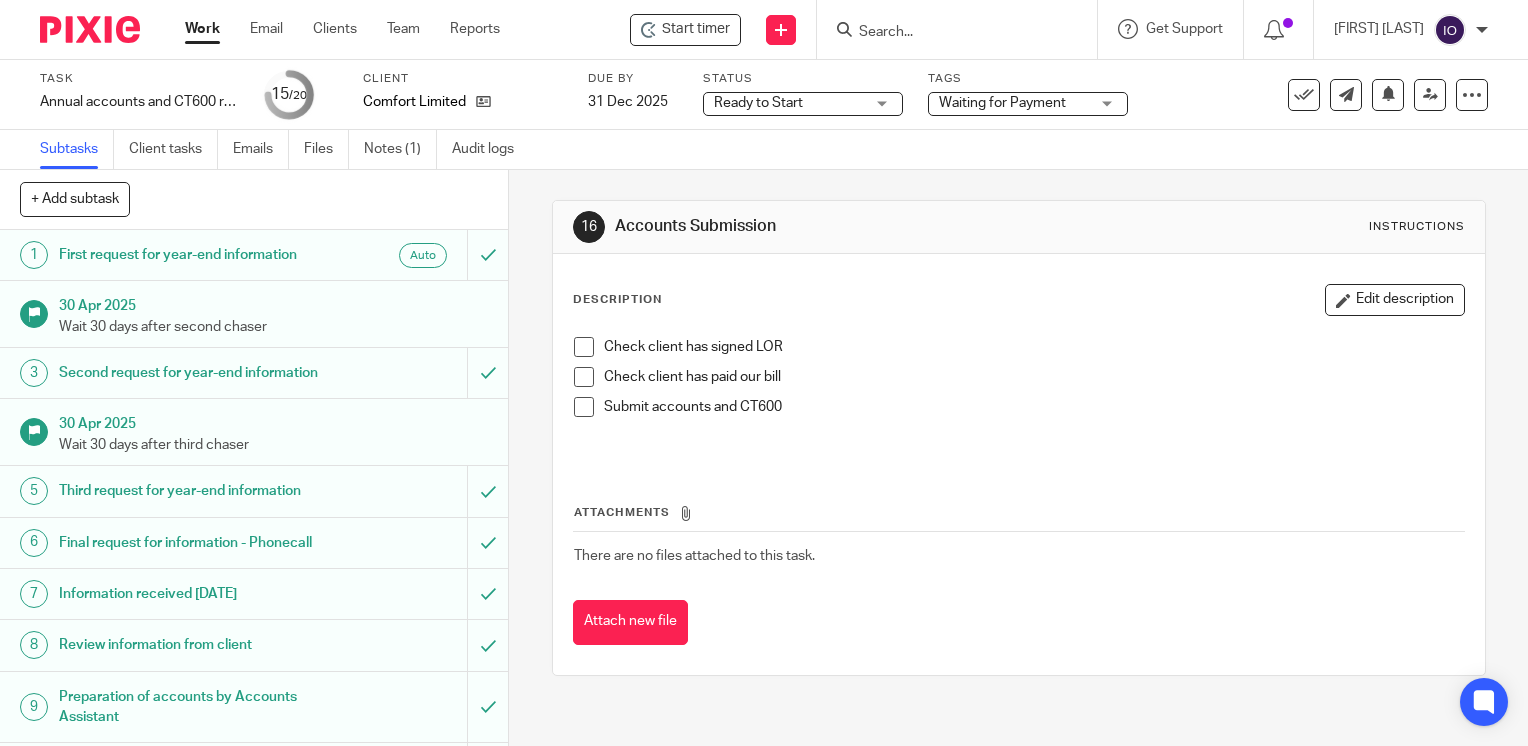 scroll, scrollTop: 0, scrollLeft: 0, axis: both 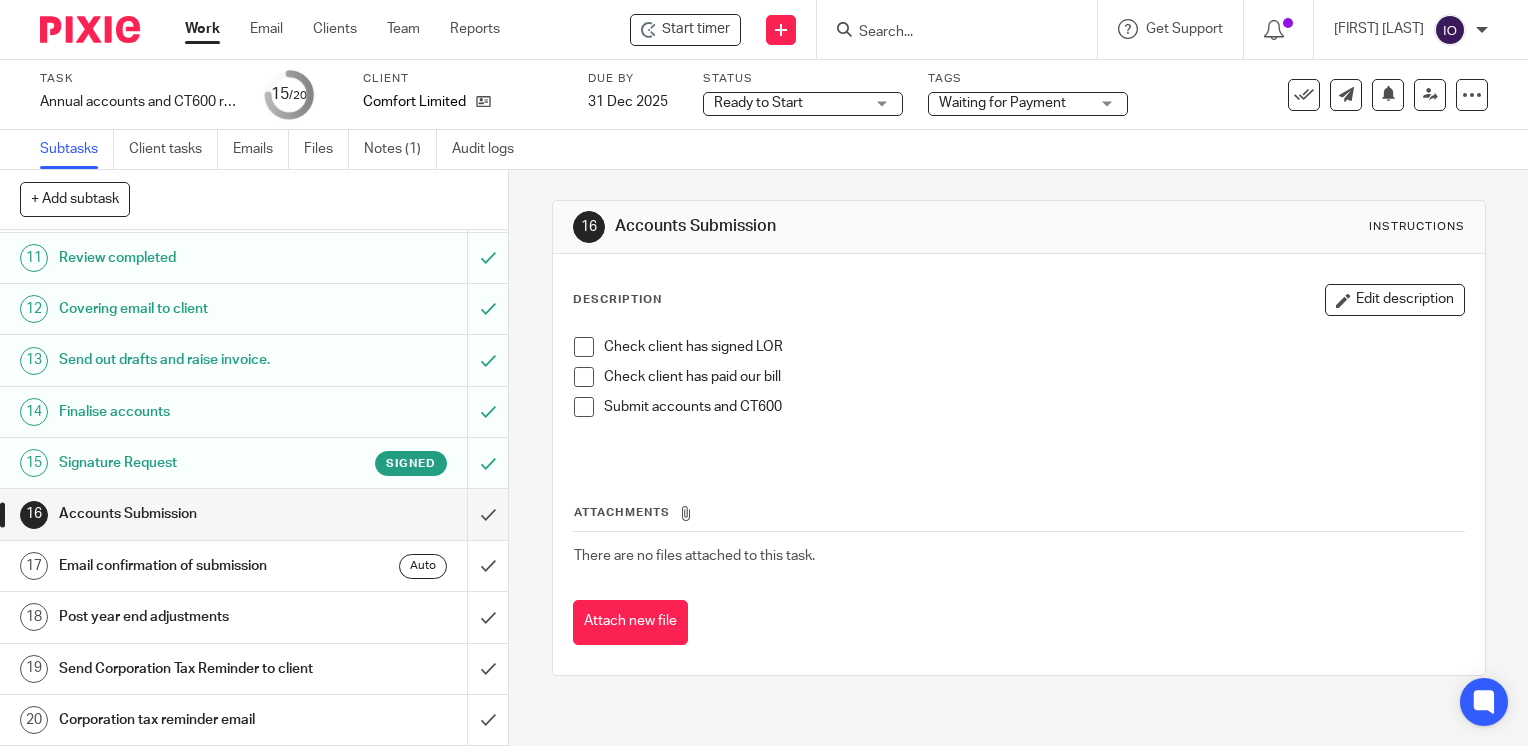 click on "Signature Request" at bounding box center (188, 463) 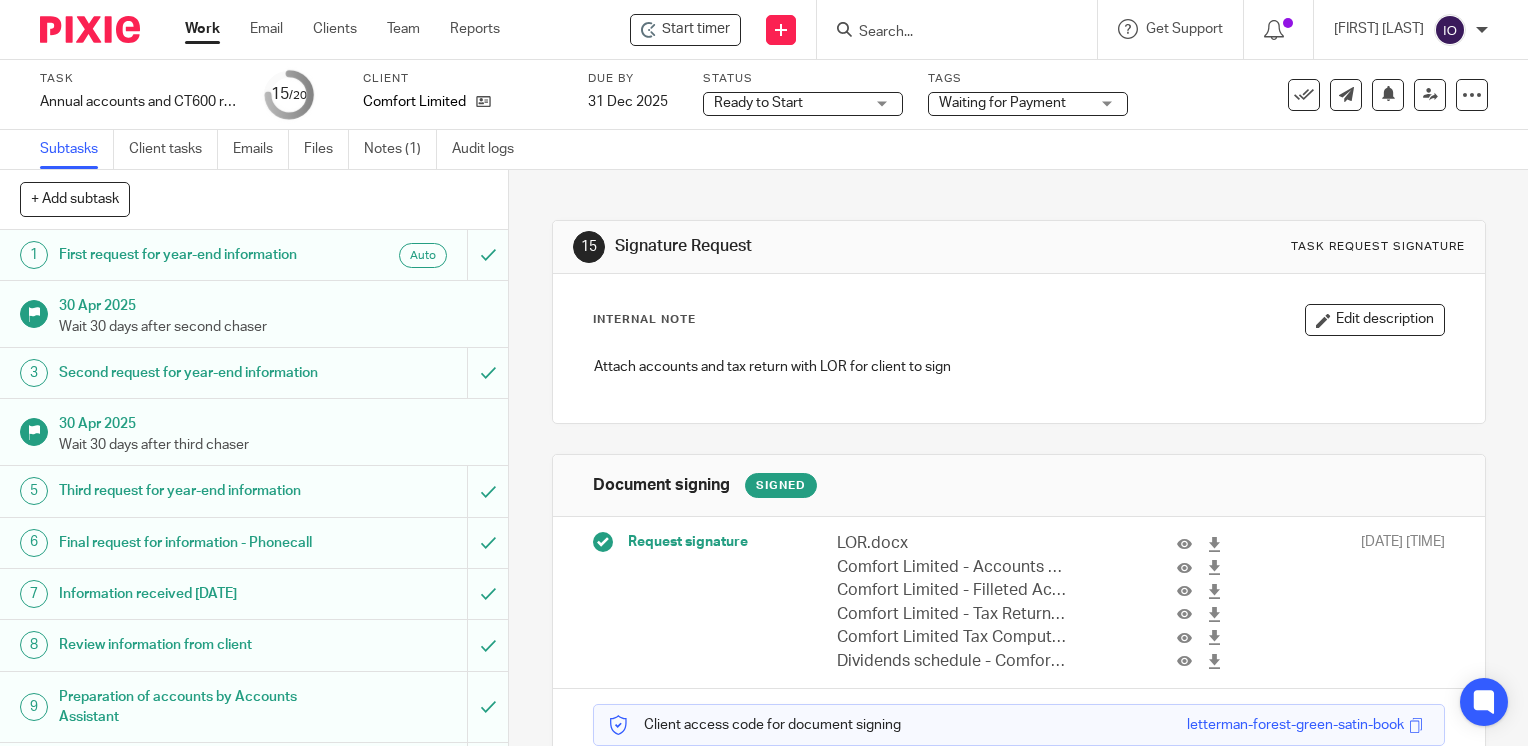 scroll, scrollTop: 0, scrollLeft: 0, axis: both 